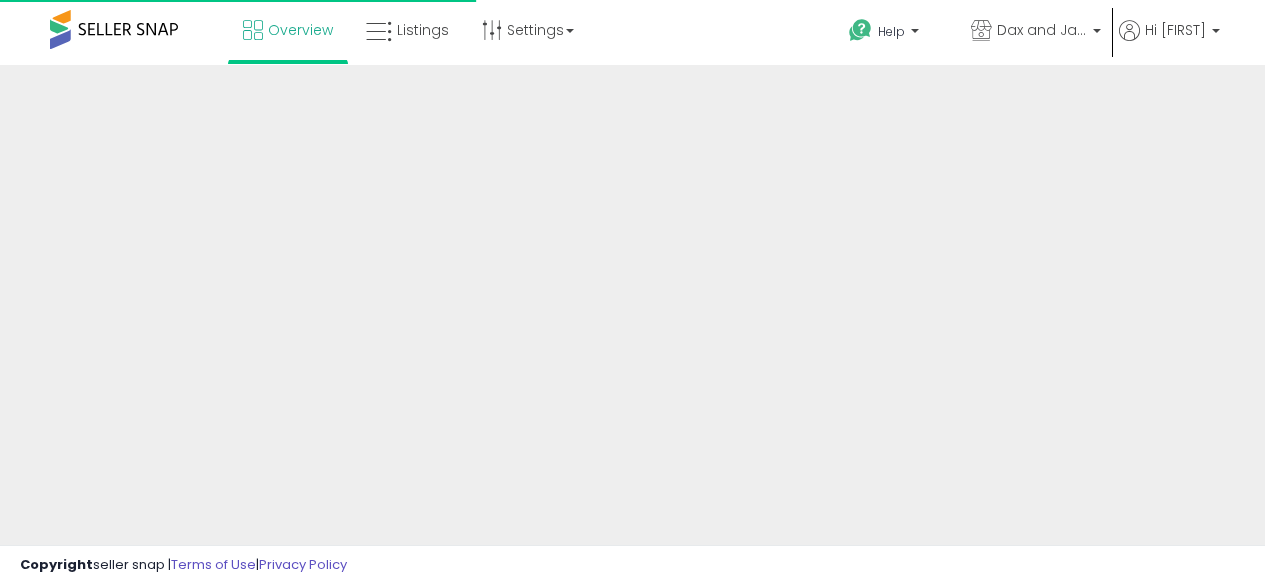 scroll, scrollTop: 0, scrollLeft: 0, axis: both 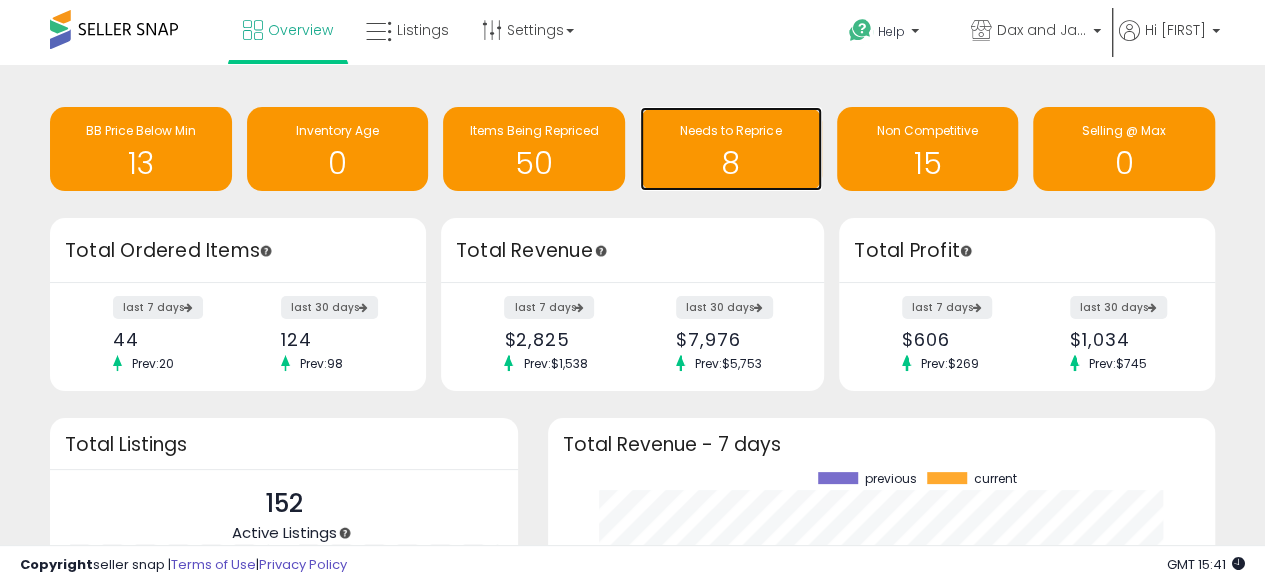 click on "8" at bounding box center [731, 163] 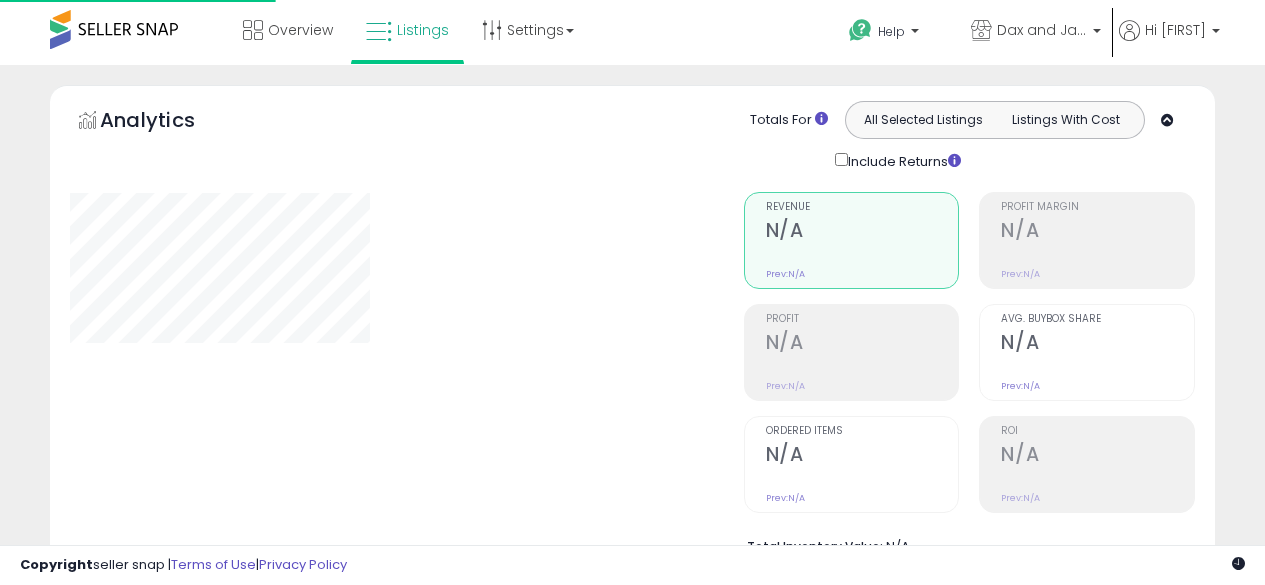scroll, scrollTop: 0, scrollLeft: 0, axis: both 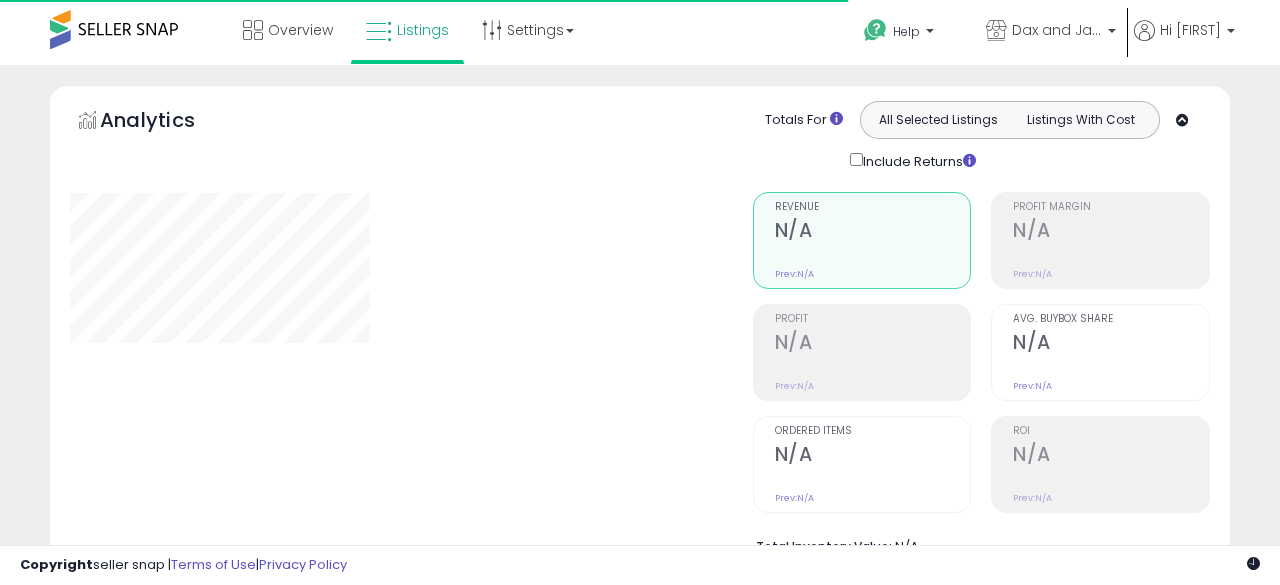 select on "**" 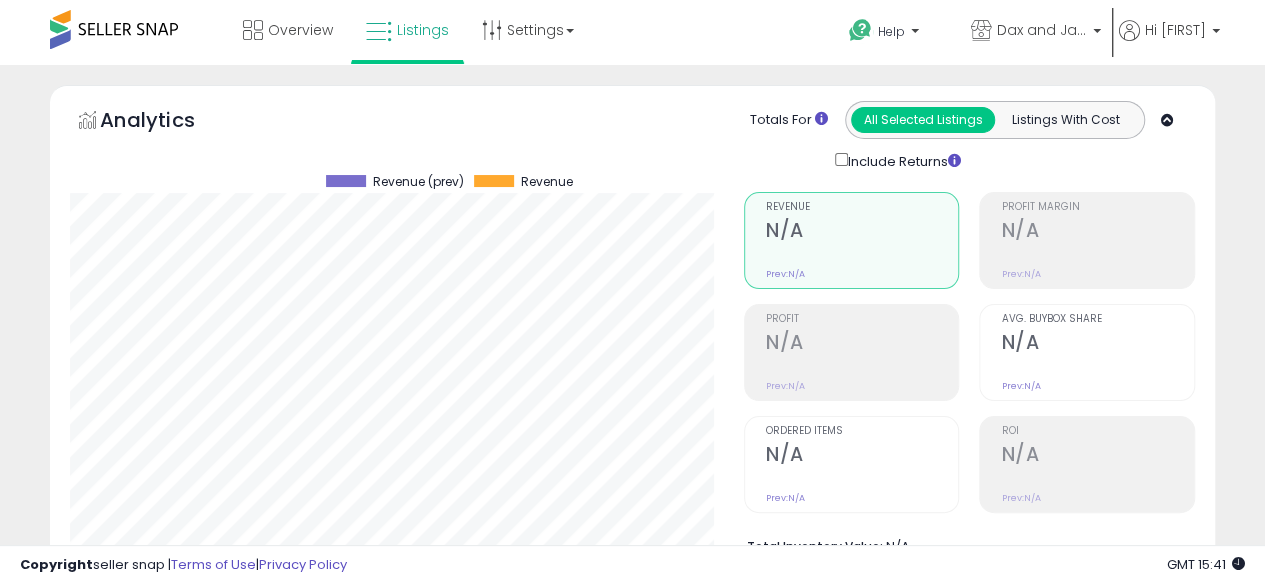scroll, scrollTop: 999590, scrollLeft: 999326, axis: both 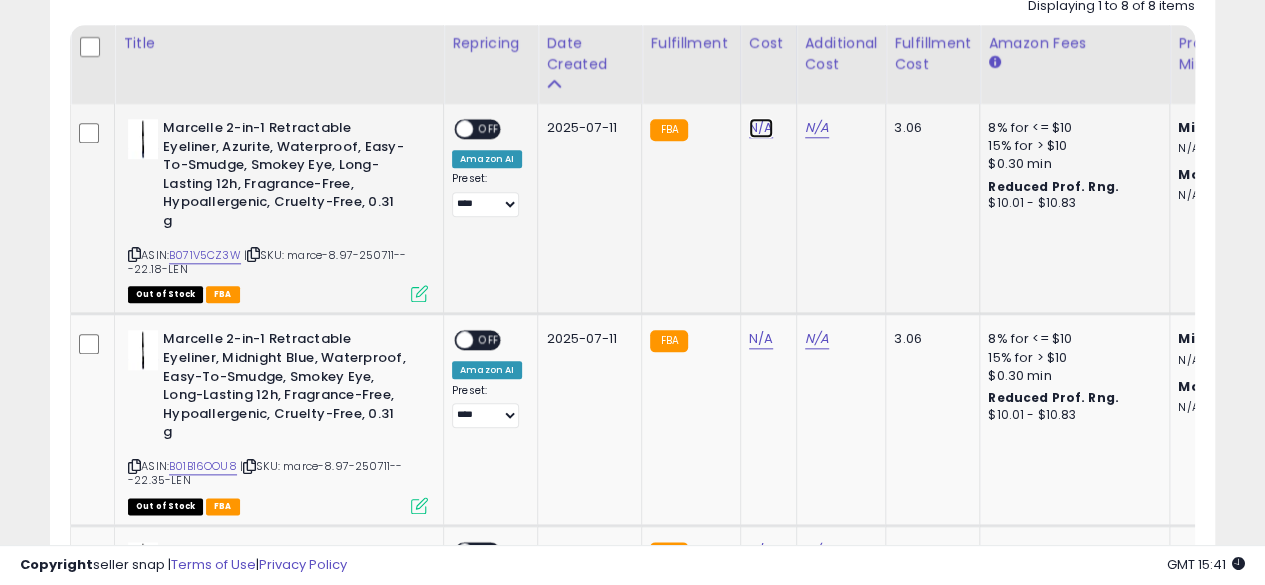 click on "N/A" at bounding box center [761, 128] 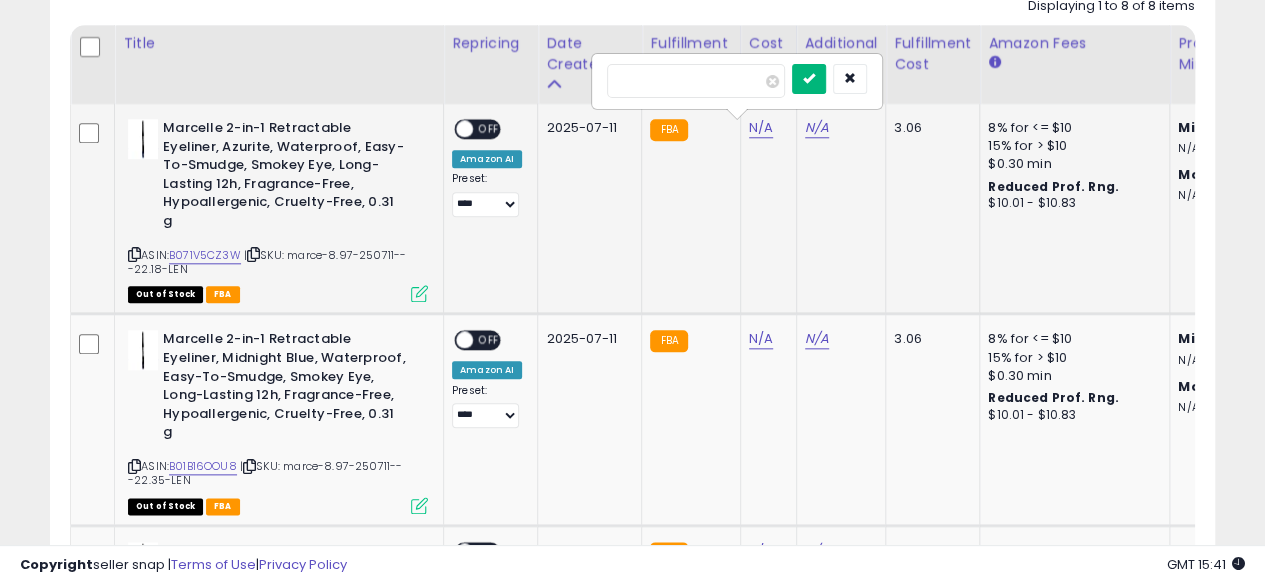 type on "****" 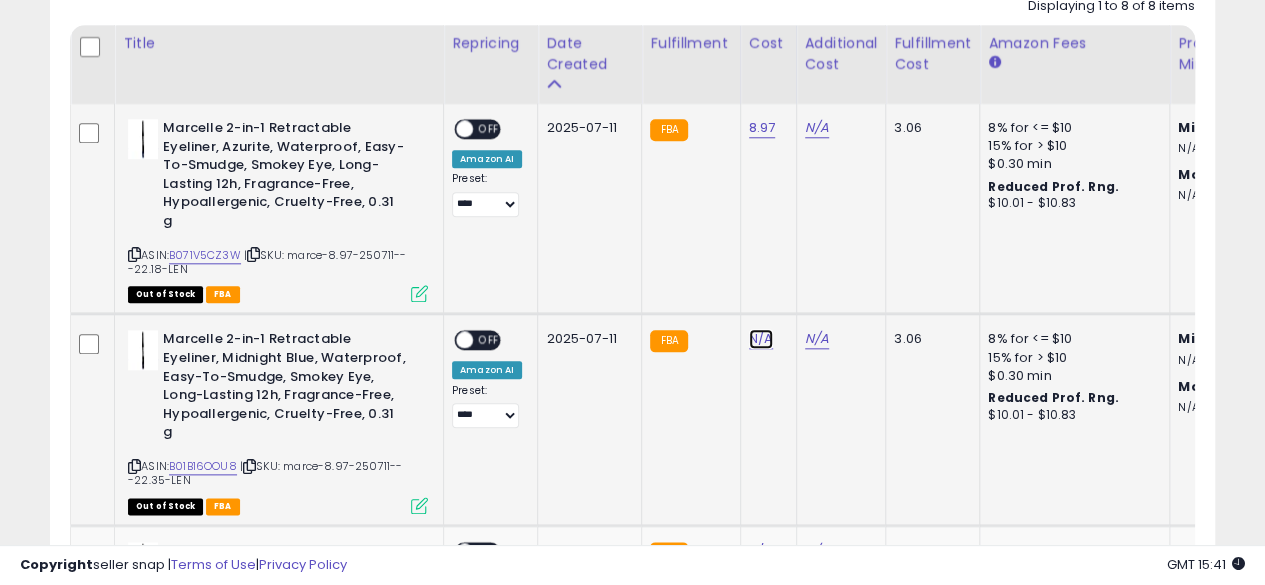click on "N/A" at bounding box center [761, 339] 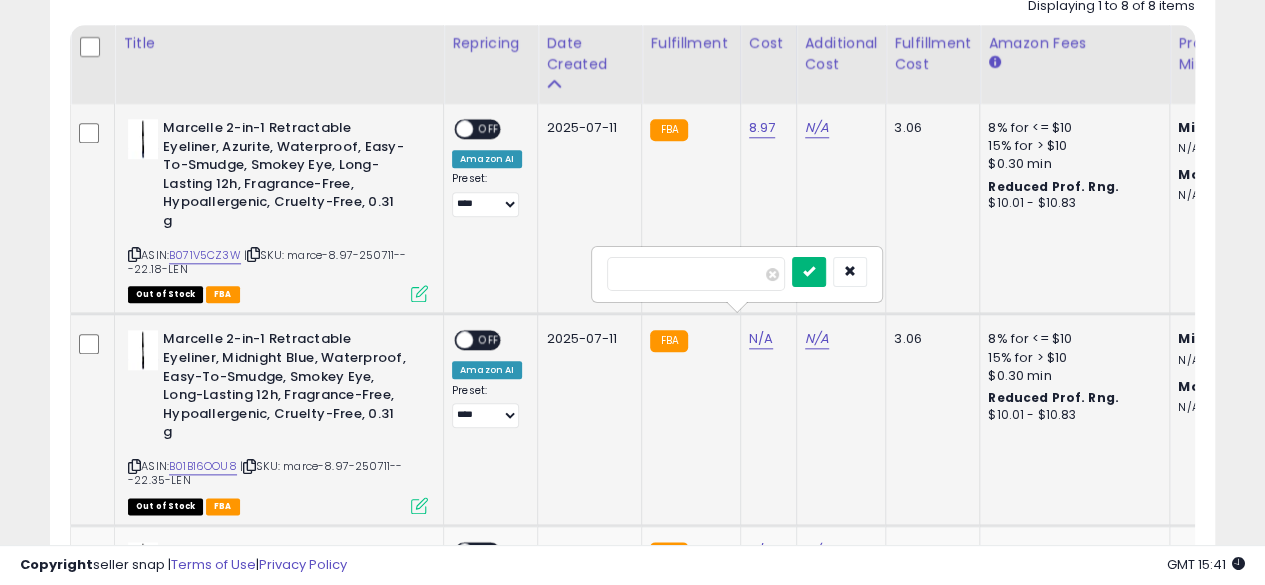 type on "****" 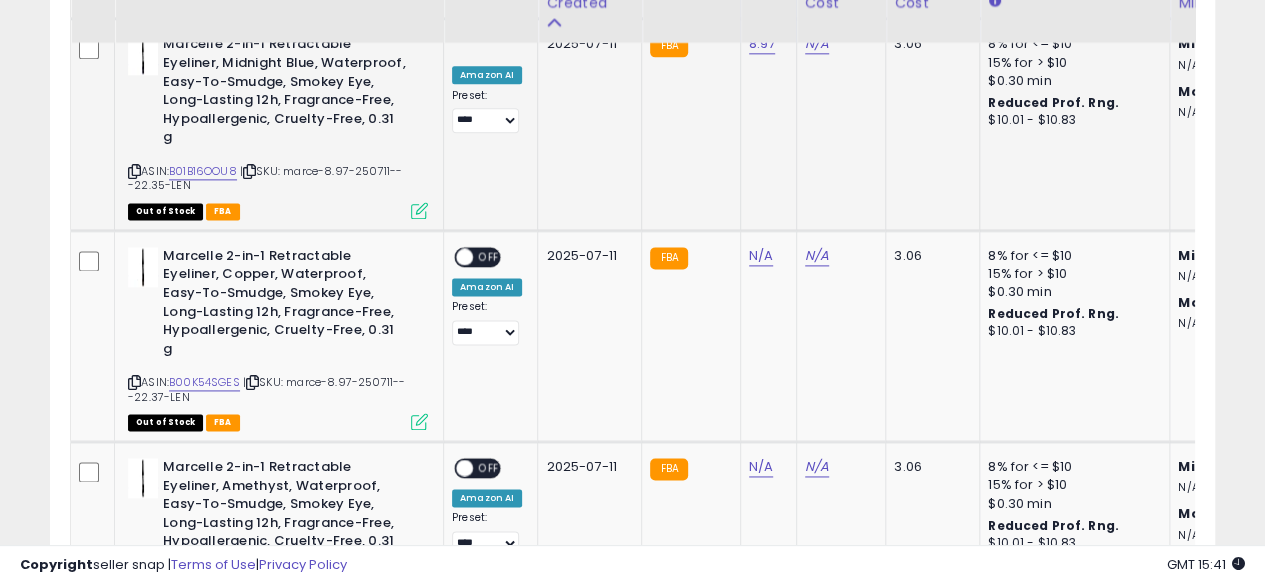scroll, scrollTop: 1264, scrollLeft: 0, axis: vertical 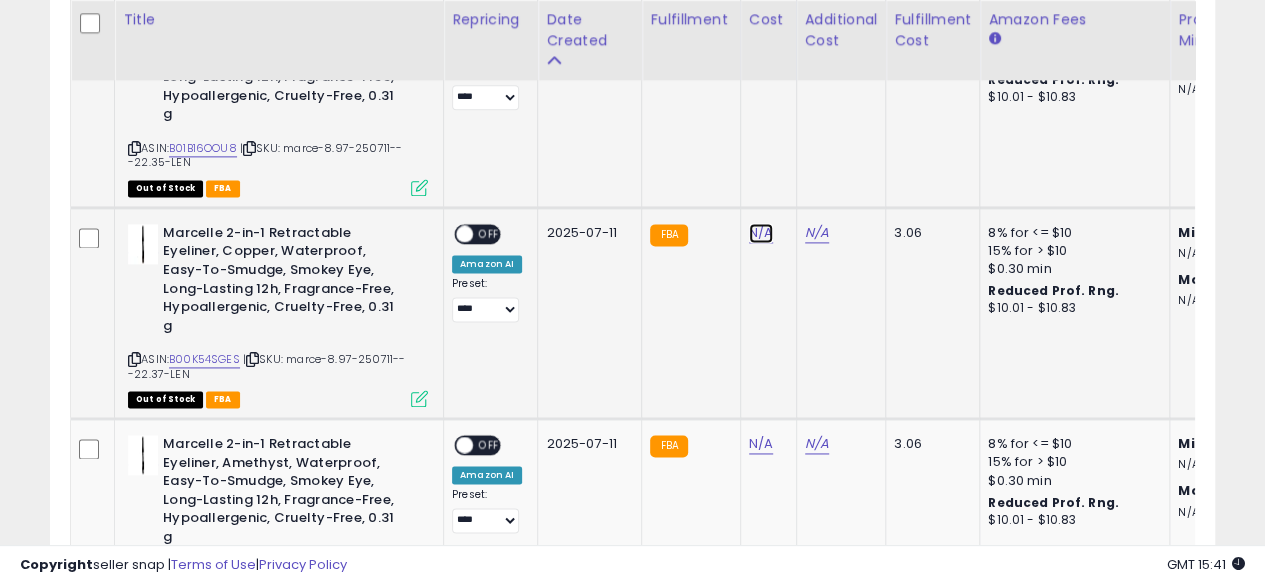 click on "N/A" at bounding box center [761, 233] 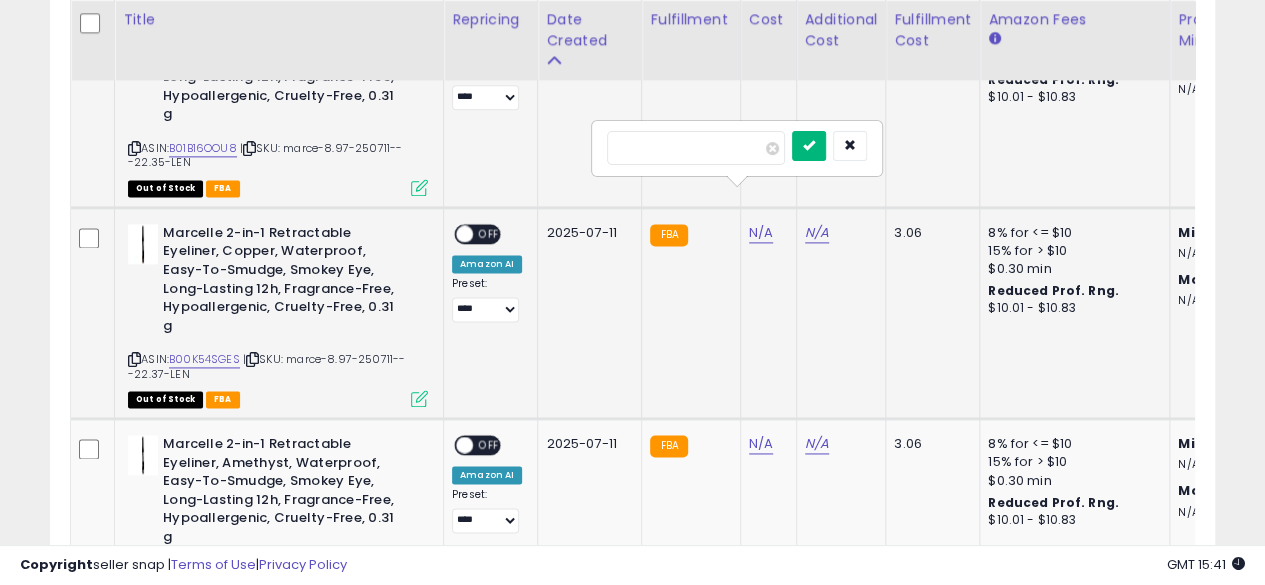 type on "****" 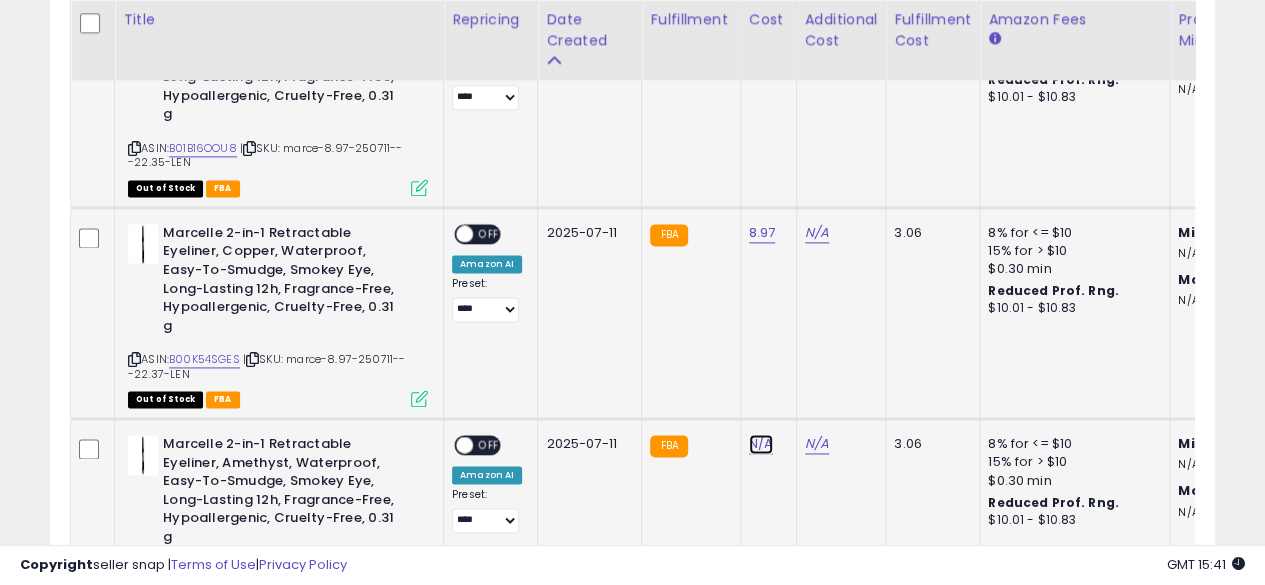 click on "N/A" at bounding box center [761, 444] 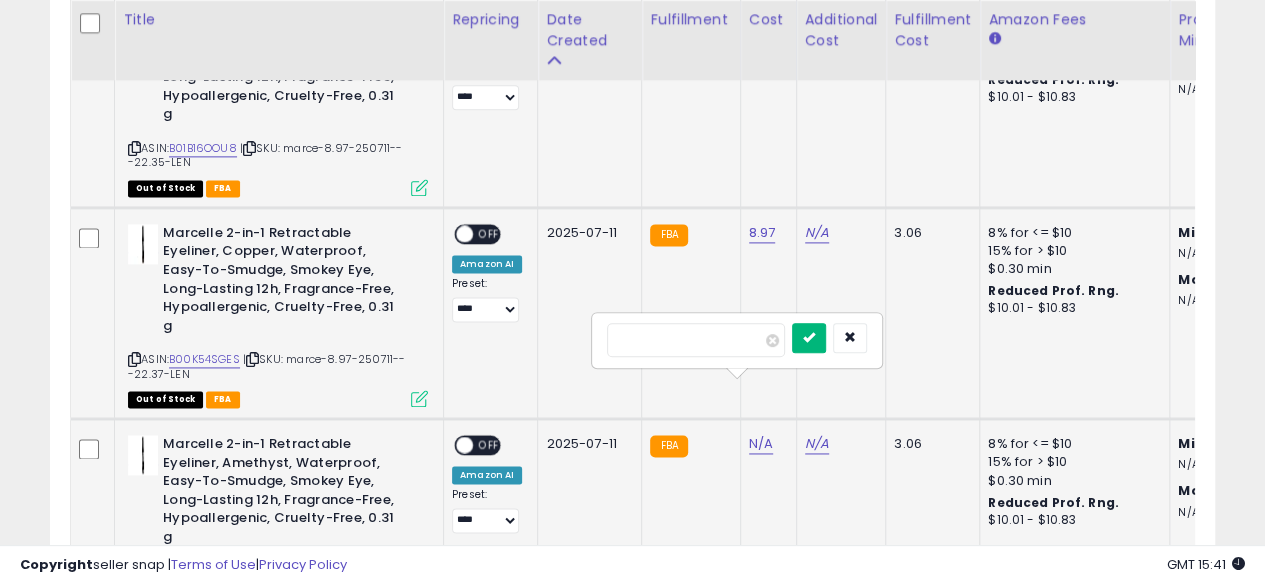 type on "****" 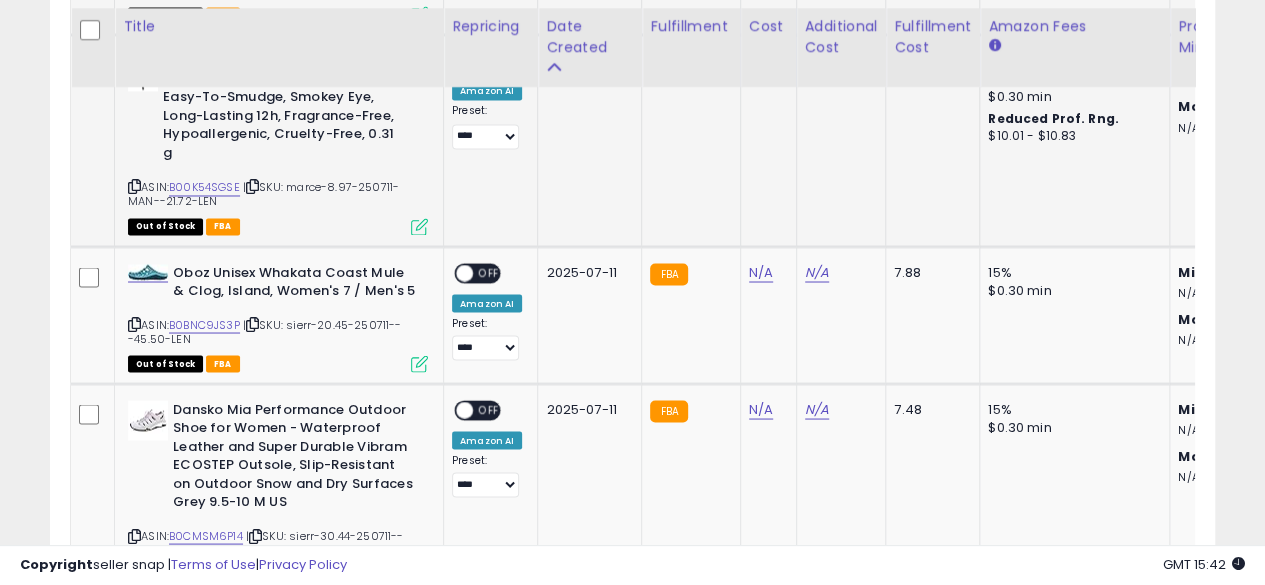 scroll, scrollTop: 1654, scrollLeft: 0, axis: vertical 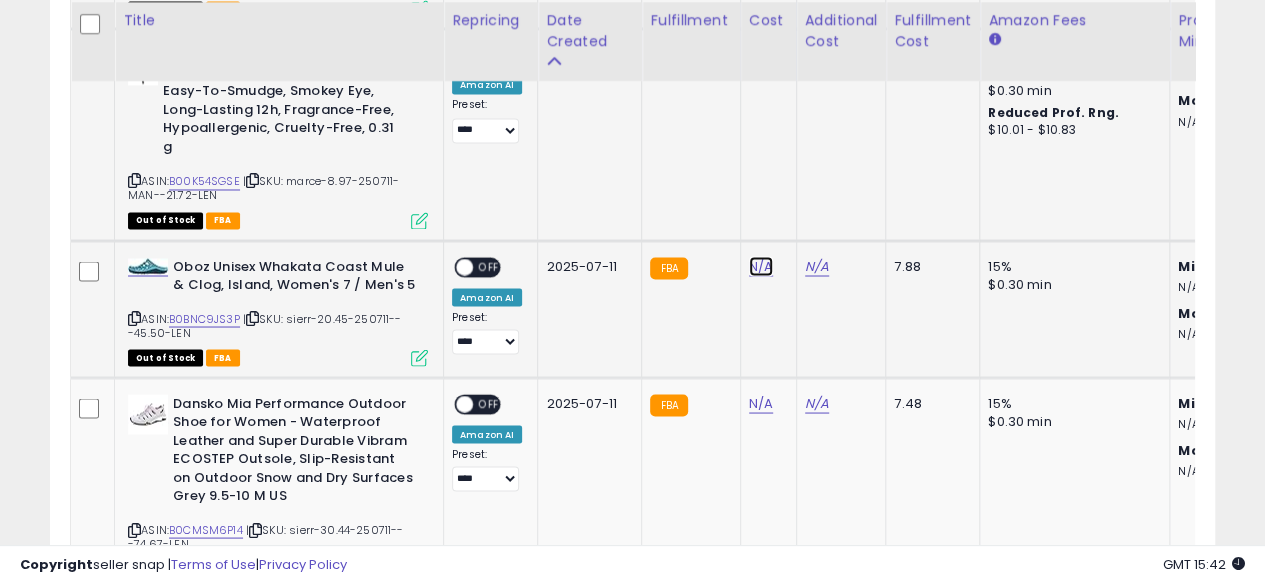 click on "N/A" at bounding box center (761, 266) 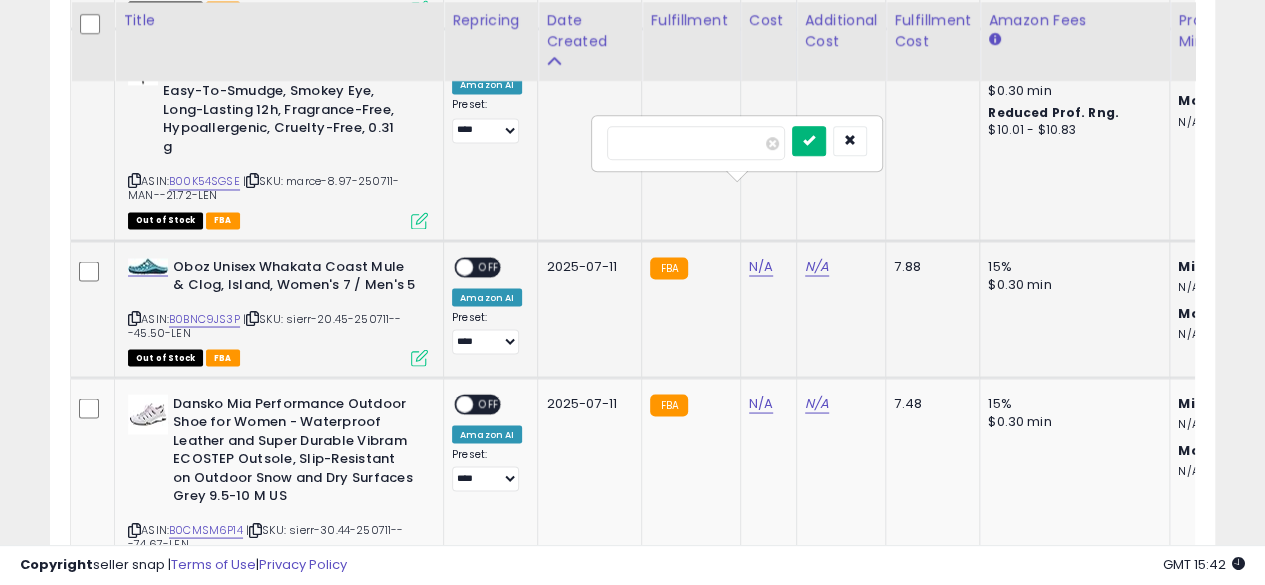 type on "*****" 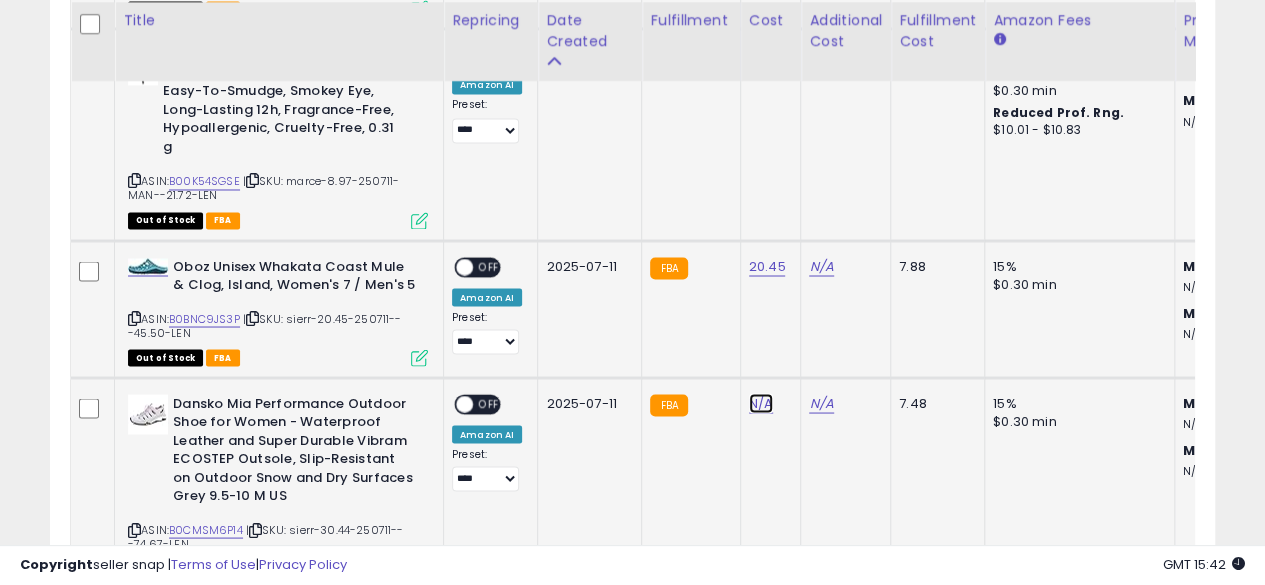 click on "N/A" at bounding box center (761, 403) 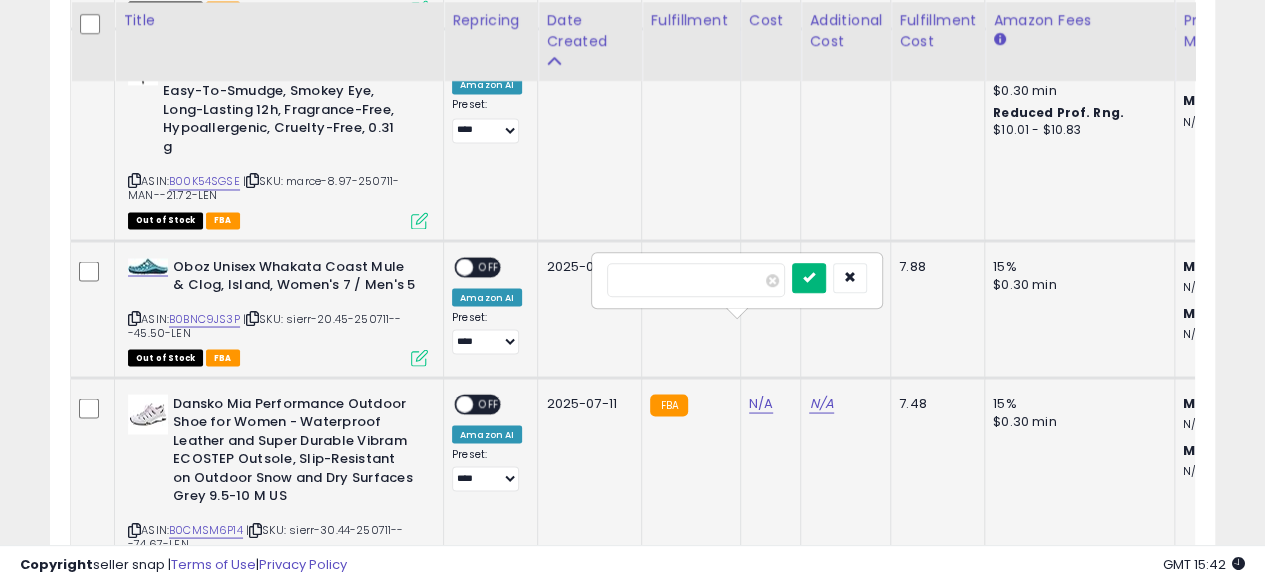 type on "*****" 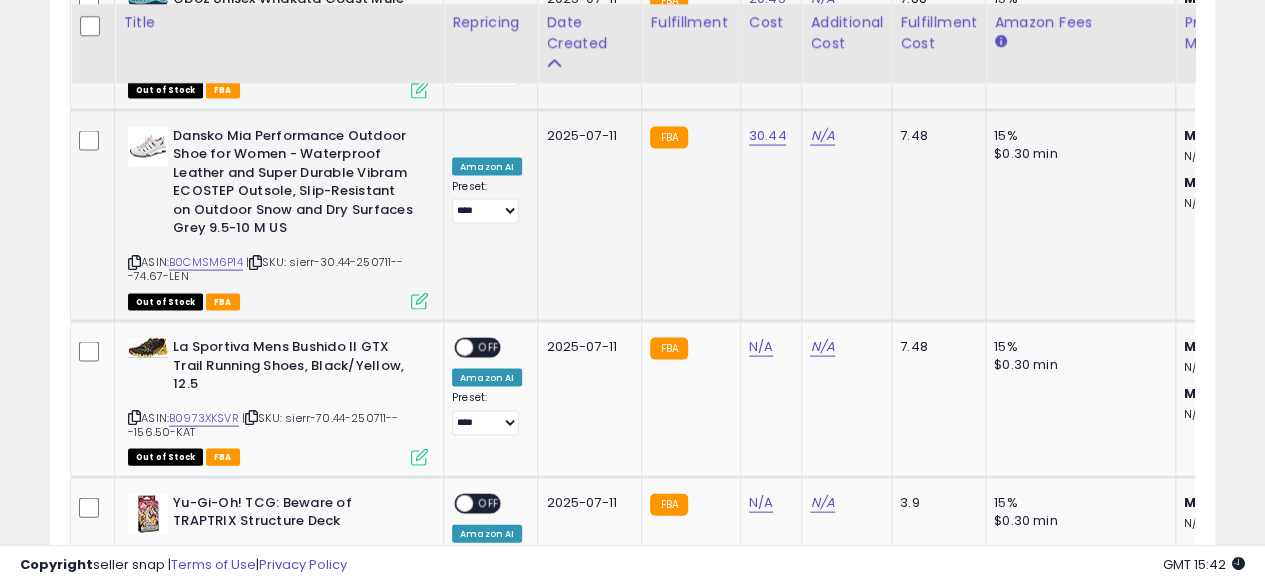 scroll, scrollTop: 1924, scrollLeft: 0, axis: vertical 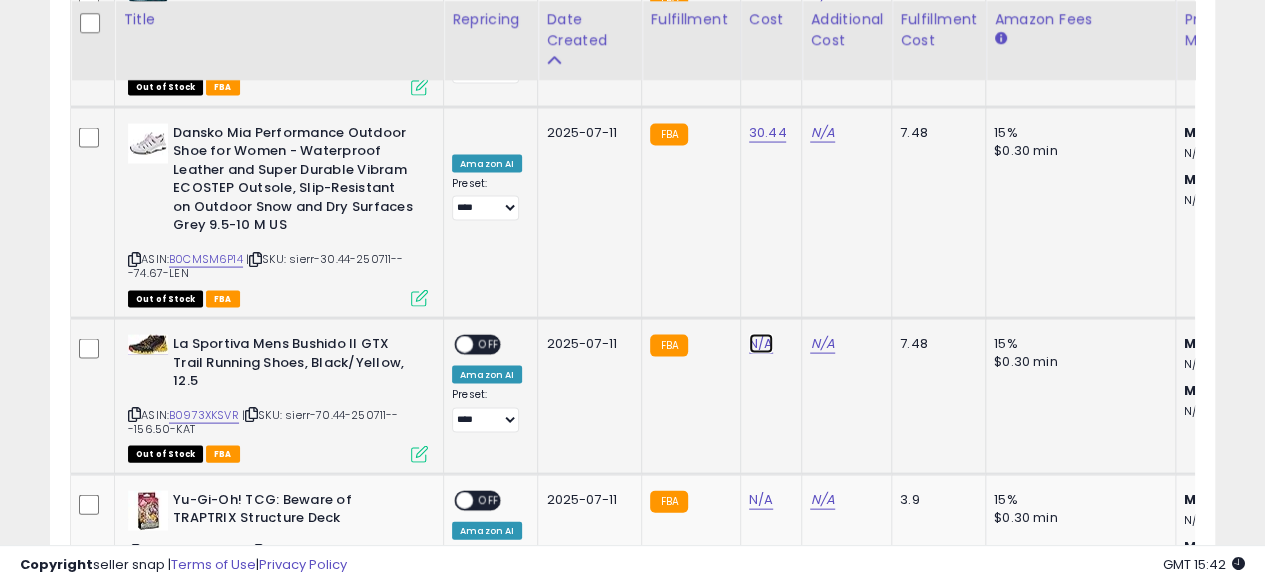 click on "N/A" at bounding box center (761, 344) 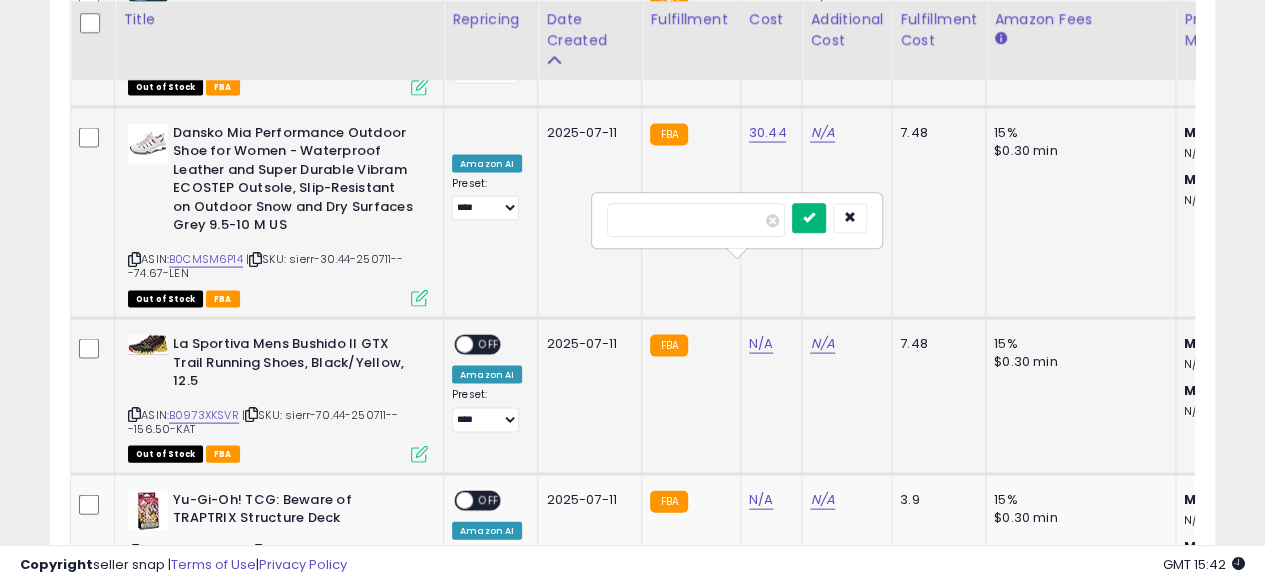 type on "*****" 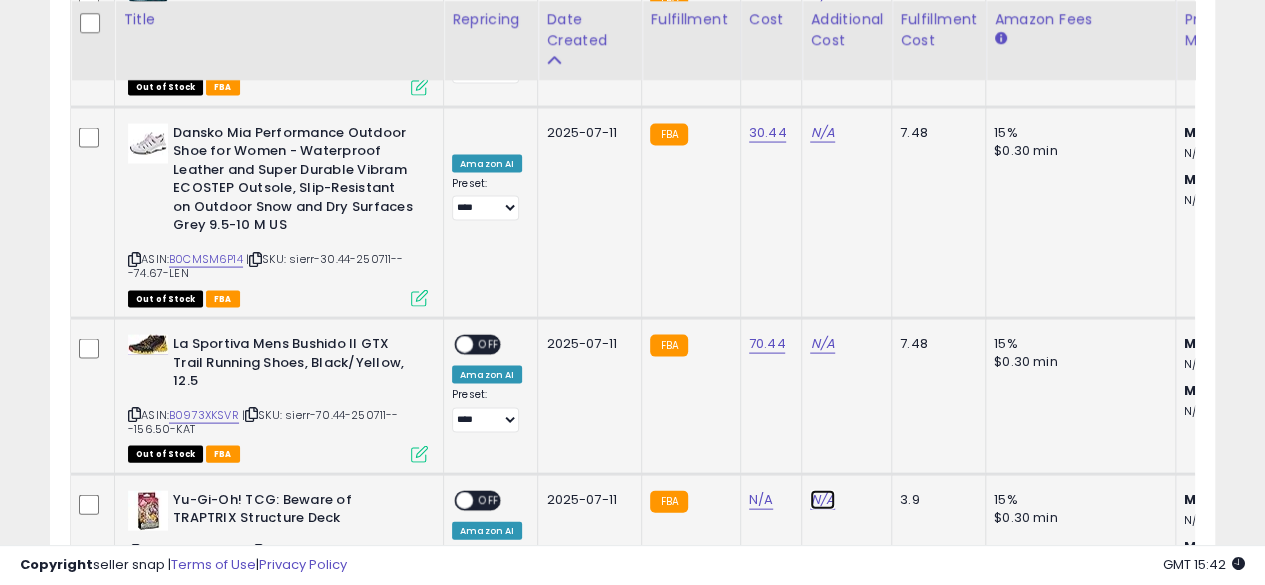 click on "N/A" at bounding box center (822, -850) 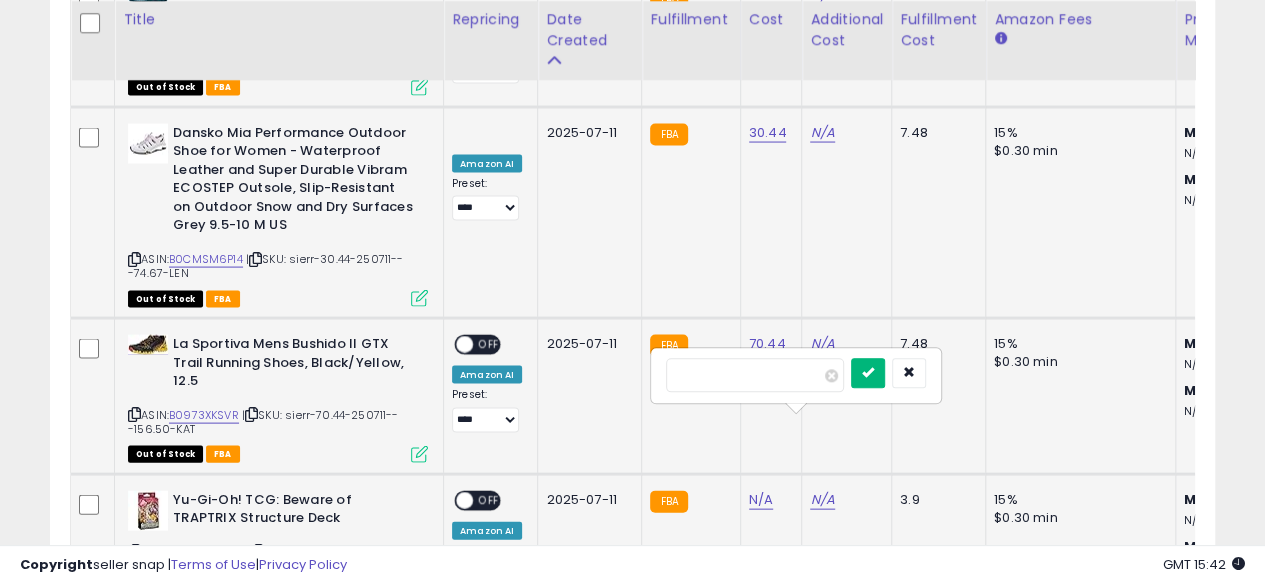 type on "*****" 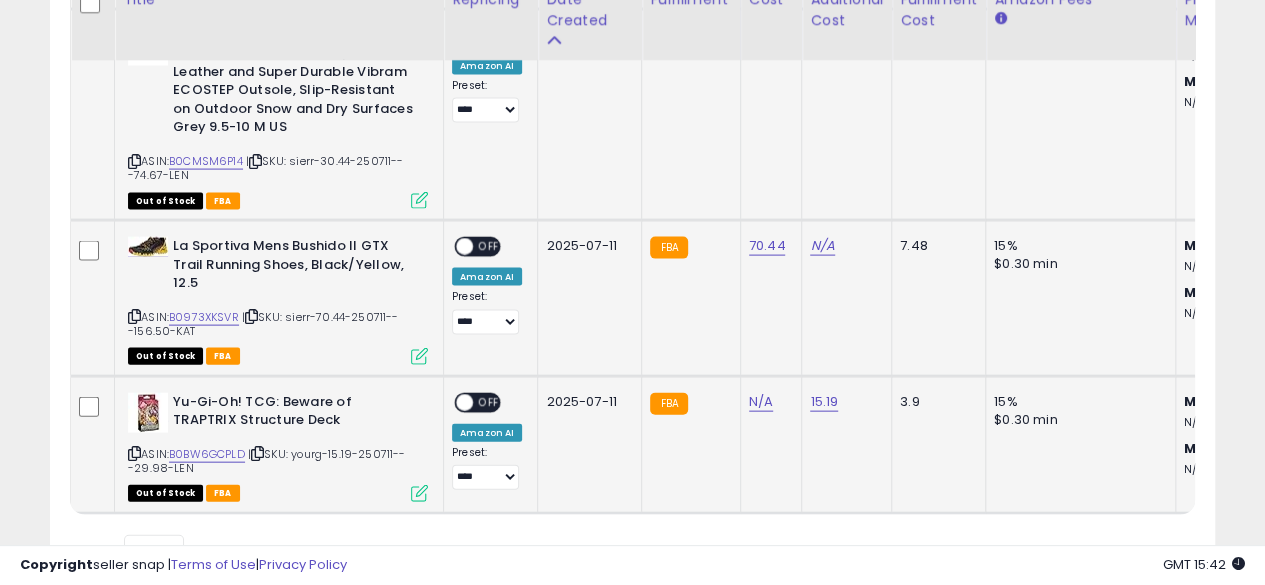 scroll, scrollTop: 2028, scrollLeft: 0, axis: vertical 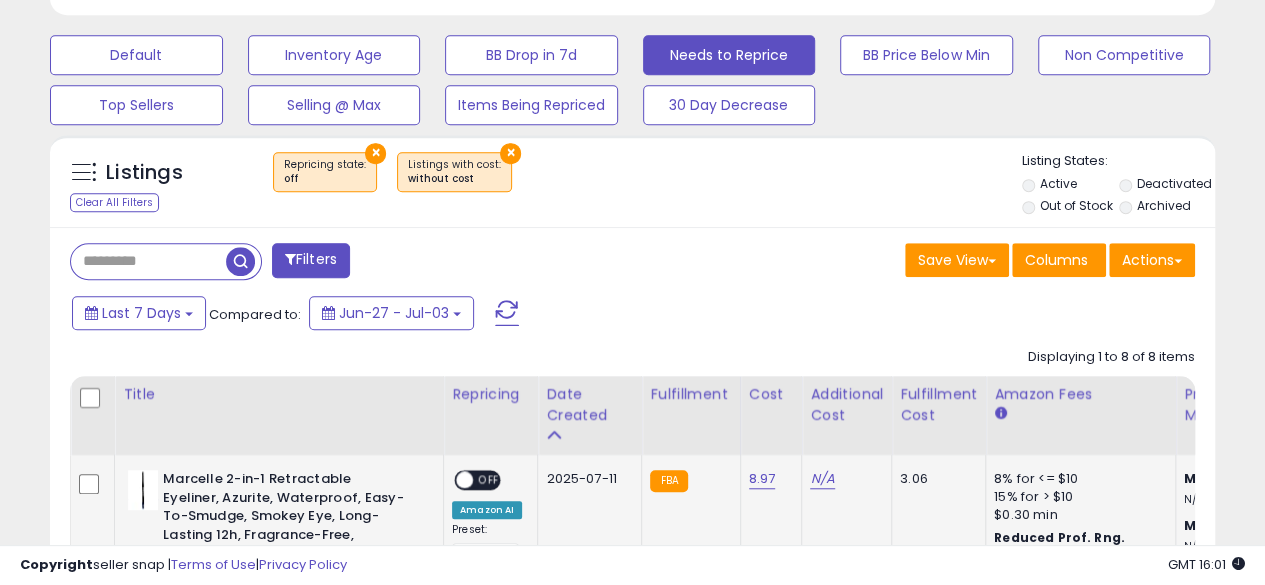 click on "×" at bounding box center (510, 153) 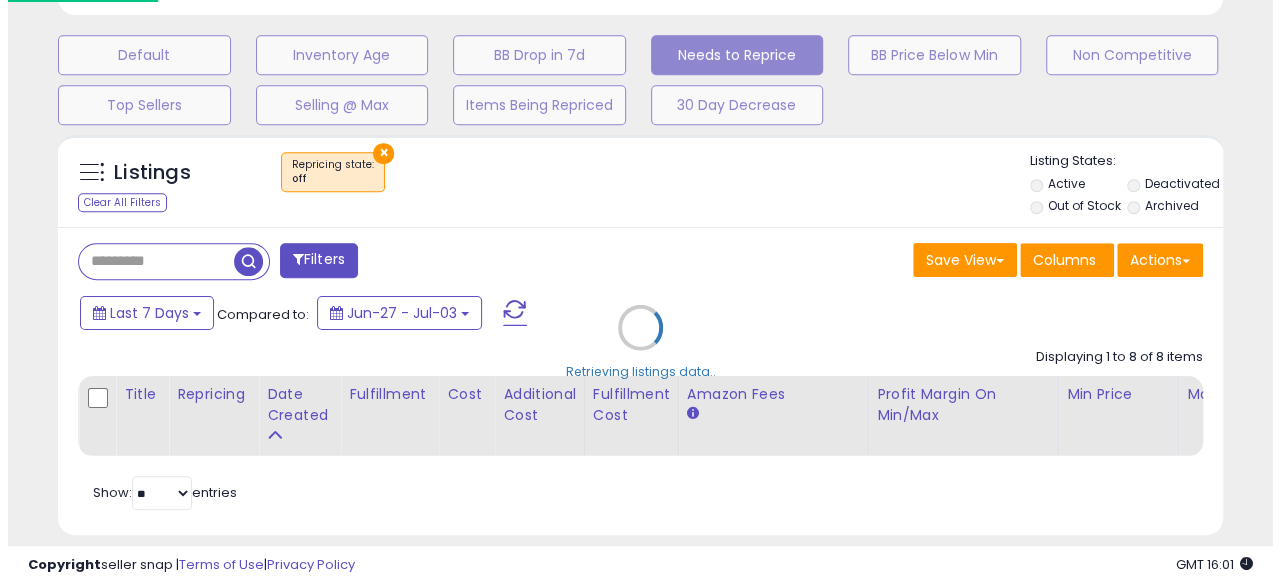 scroll, scrollTop: 999590, scrollLeft: 999317, axis: both 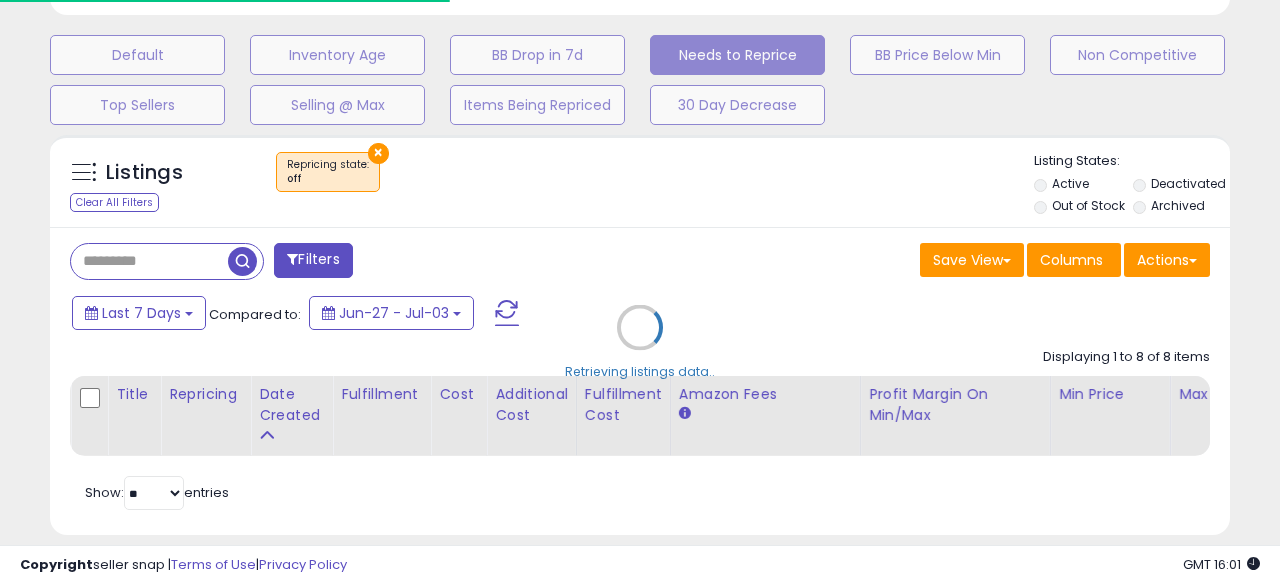 click on "Retrieving listings data.." at bounding box center (640, 342) 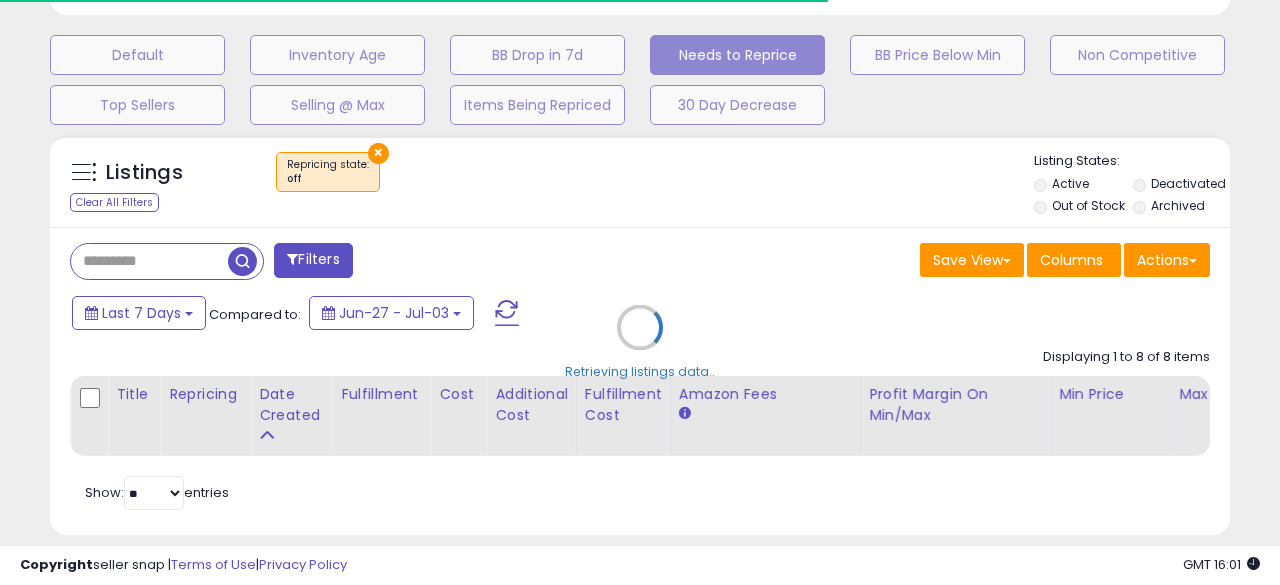 click on "Retrieving listings data.." at bounding box center [640, 342] 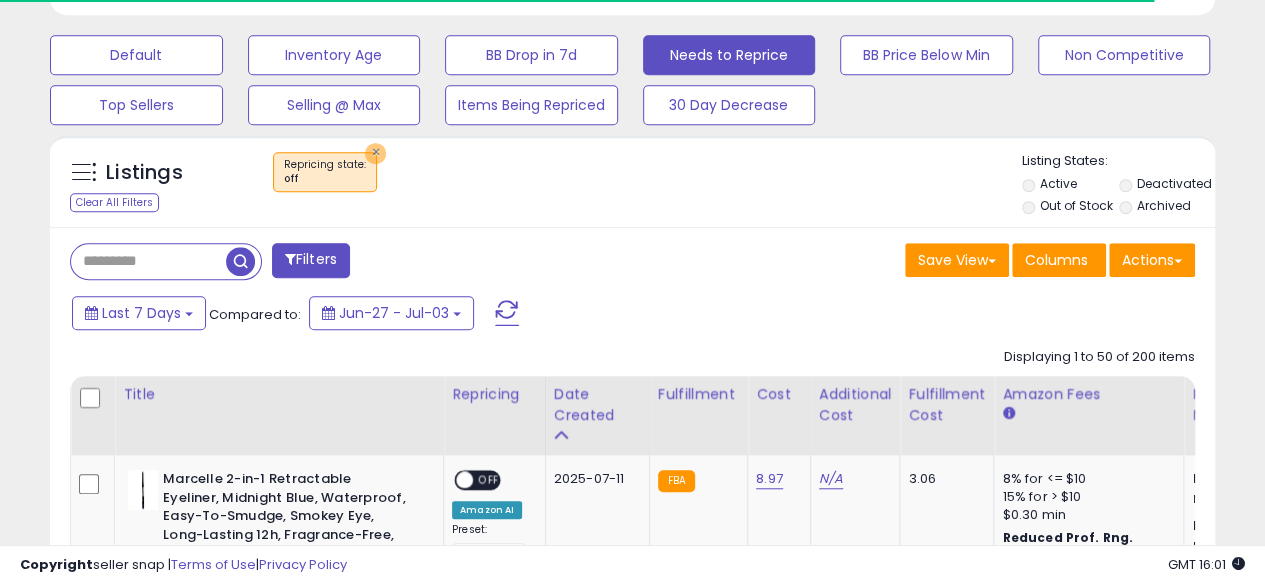 scroll, scrollTop: 410, scrollLeft: 674, axis: both 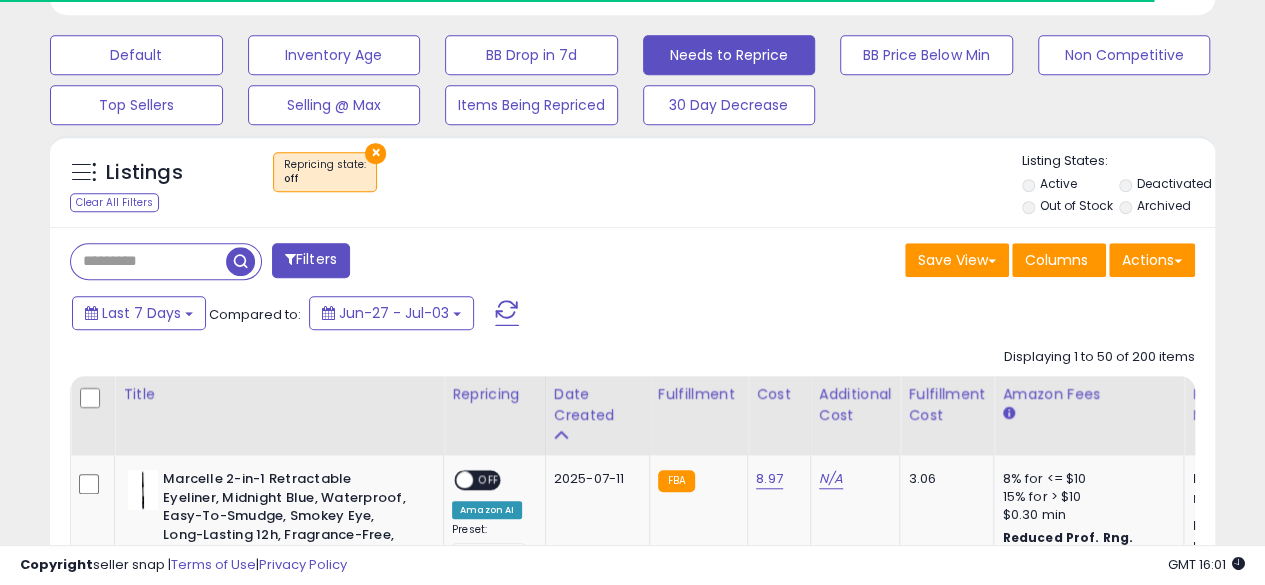 click on "Retrieving listings data.." at bounding box center (0, 0) 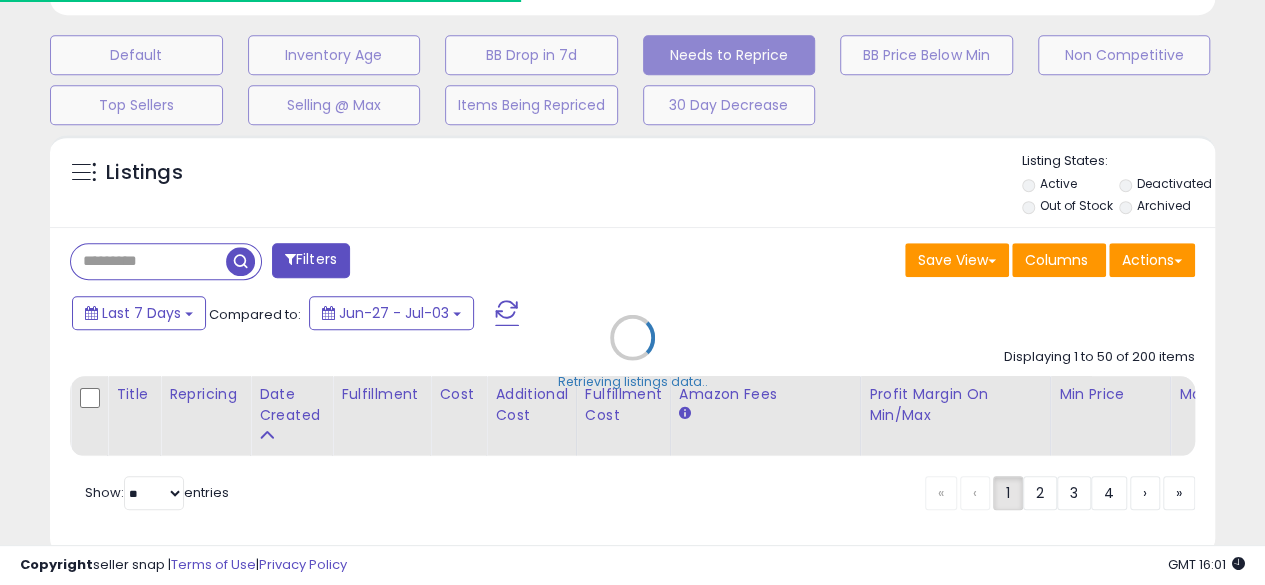 scroll, scrollTop: 999590, scrollLeft: 999326, axis: both 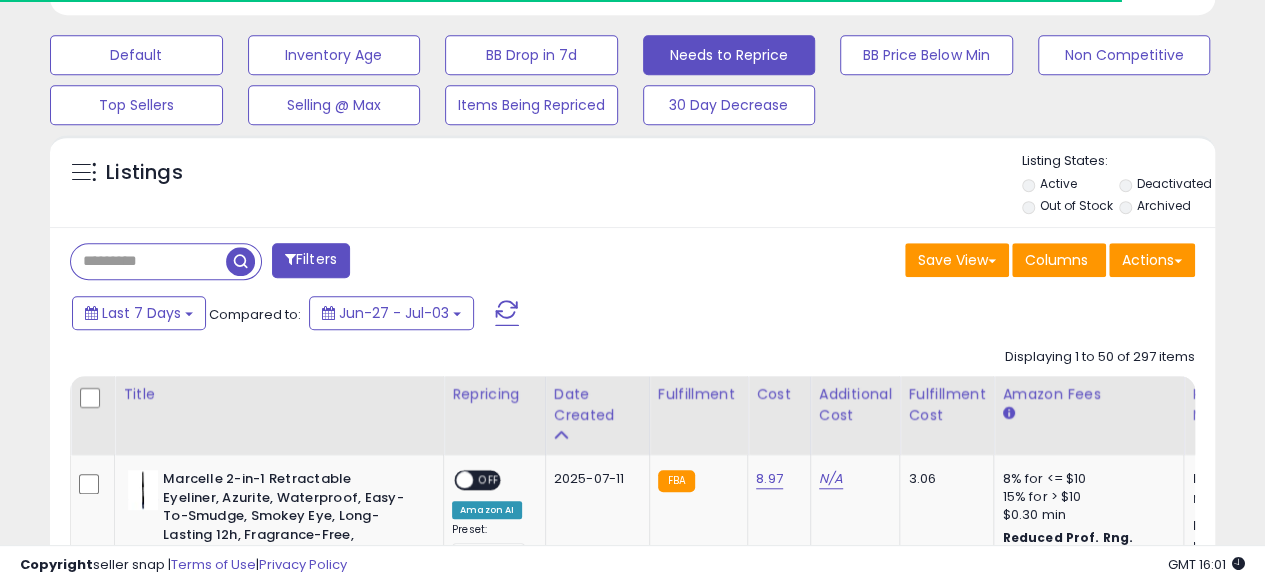 click at bounding box center [148, 261] 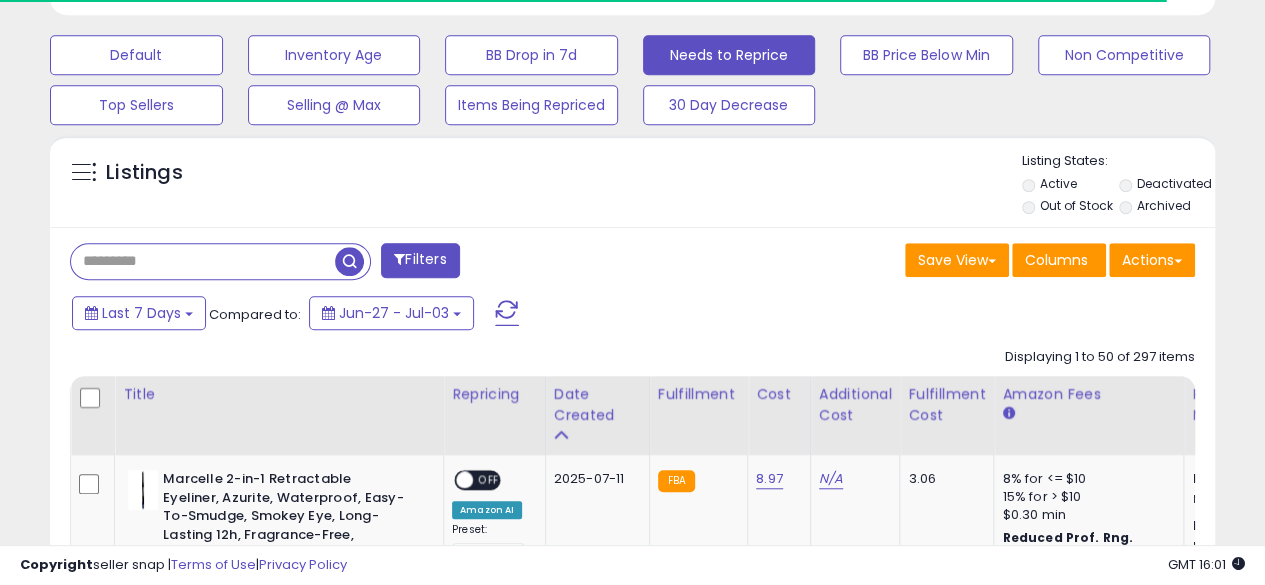 scroll, scrollTop: 999590, scrollLeft: 999326, axis: both 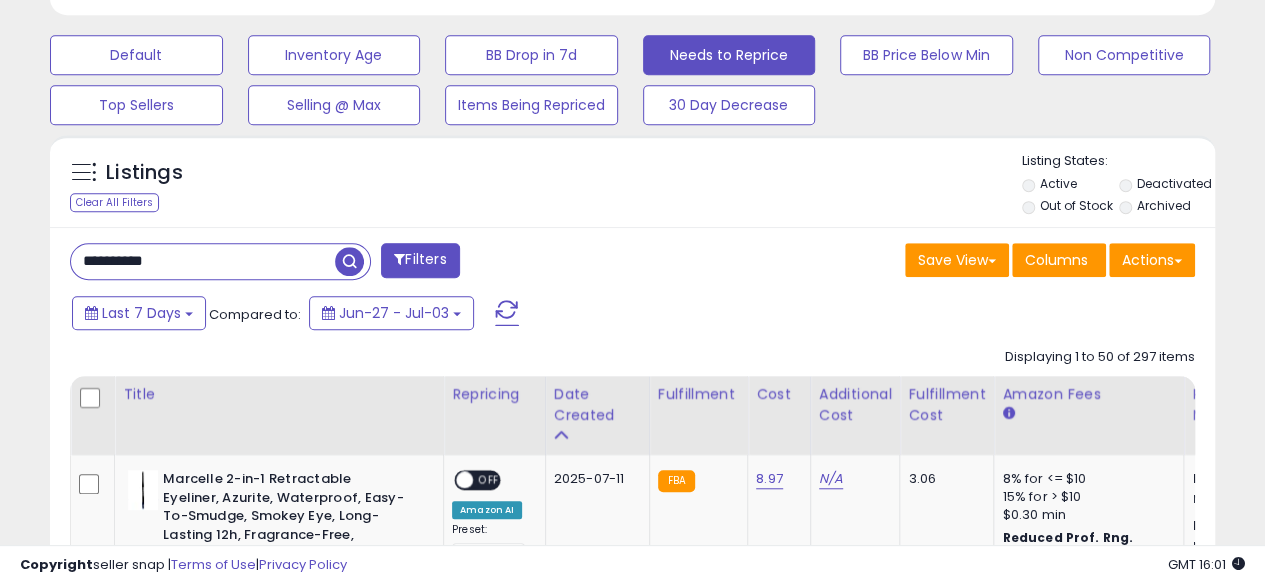 type on "**********" 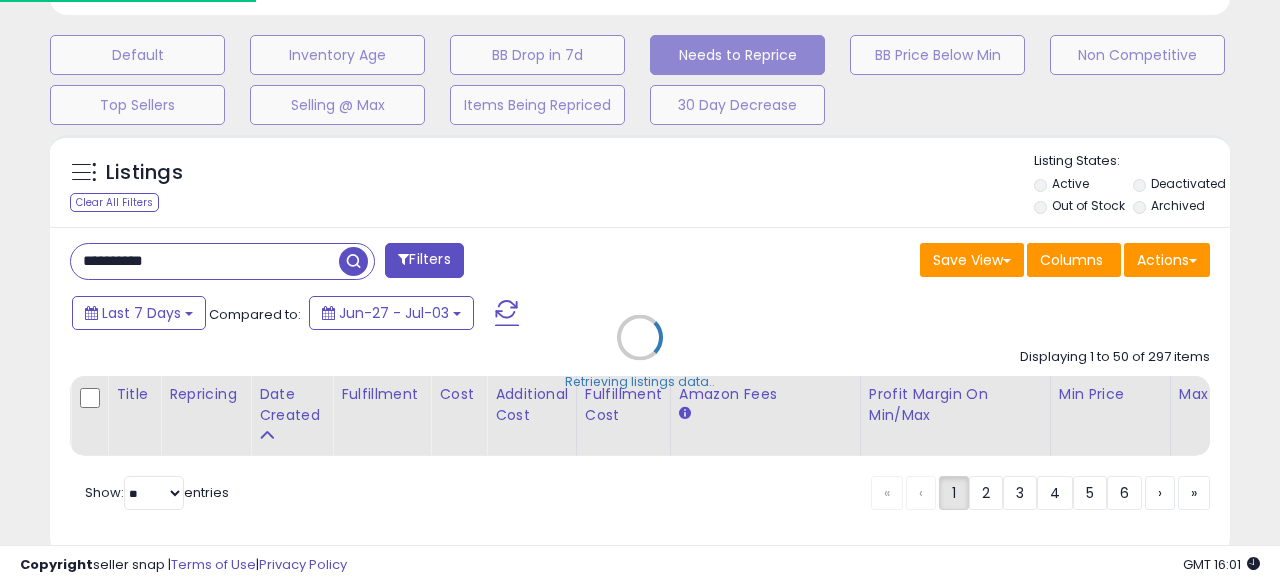 scroll, scrollTop: 999590, scrollLeft: 999326, axis: both 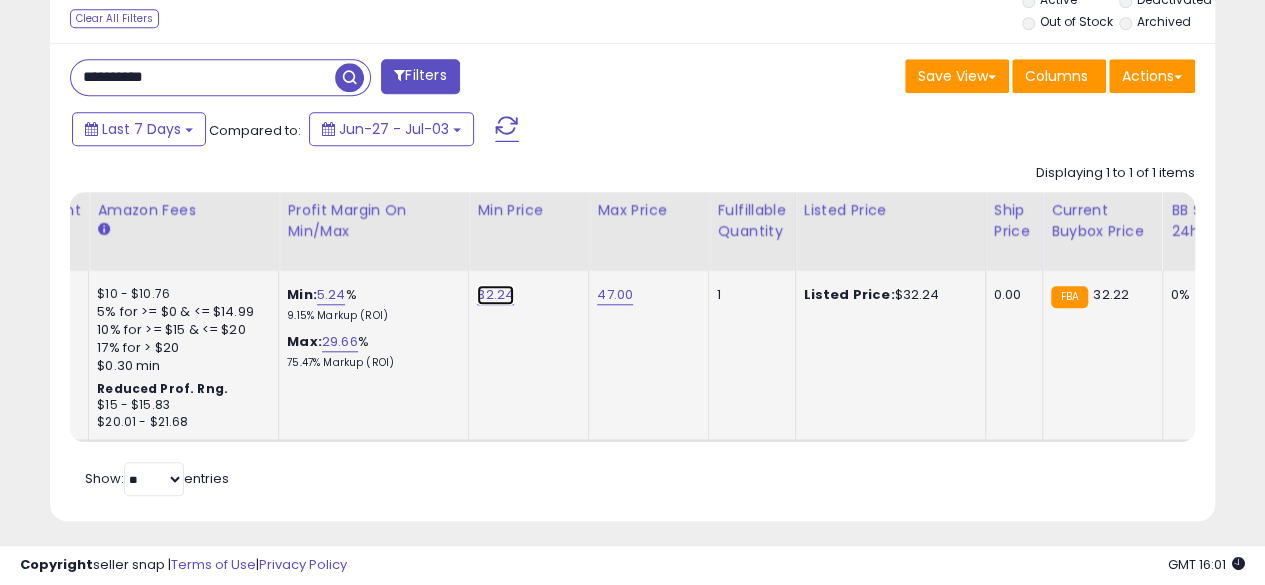 click on "32.24" at bounding box center [495, 295] 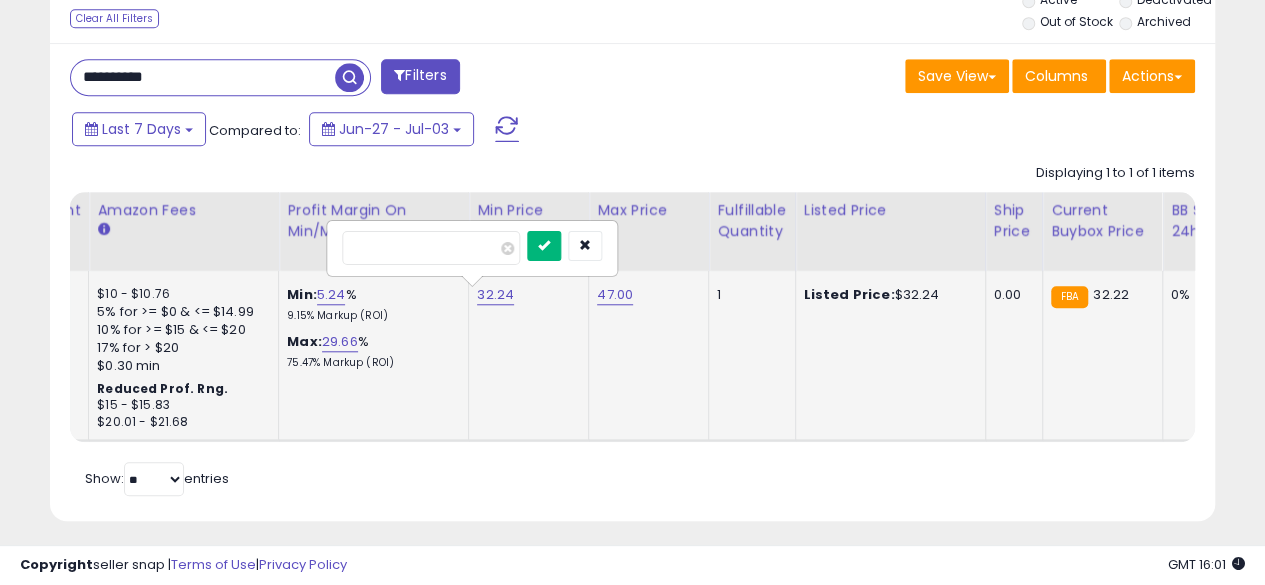 type on "*****" 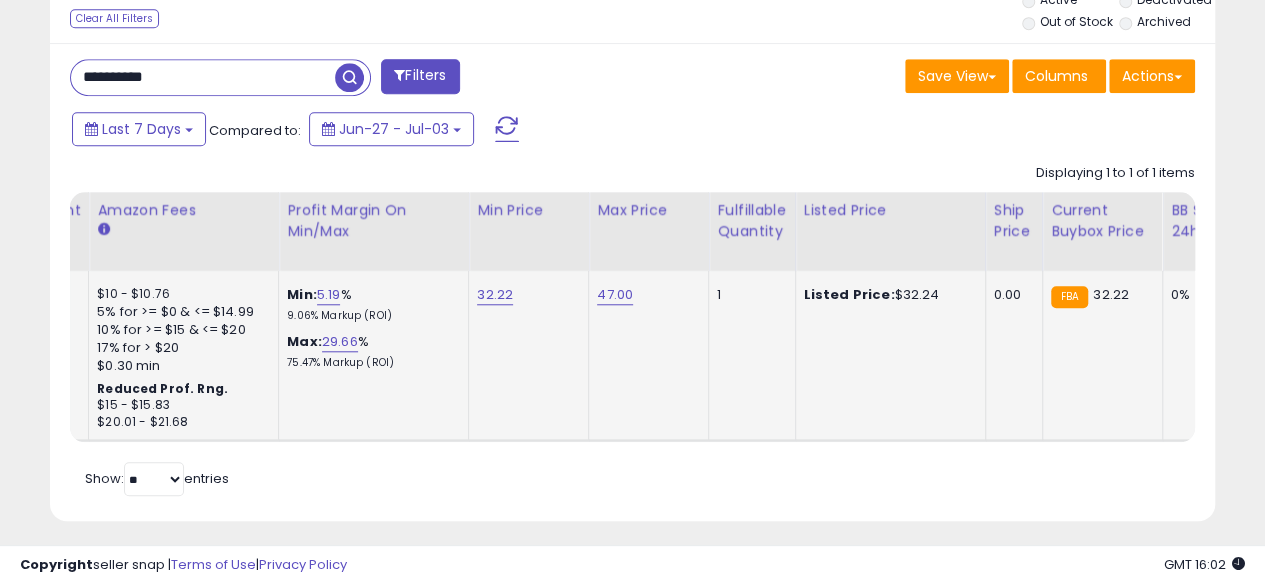 click on "**********" at bounding box center [203, 77] 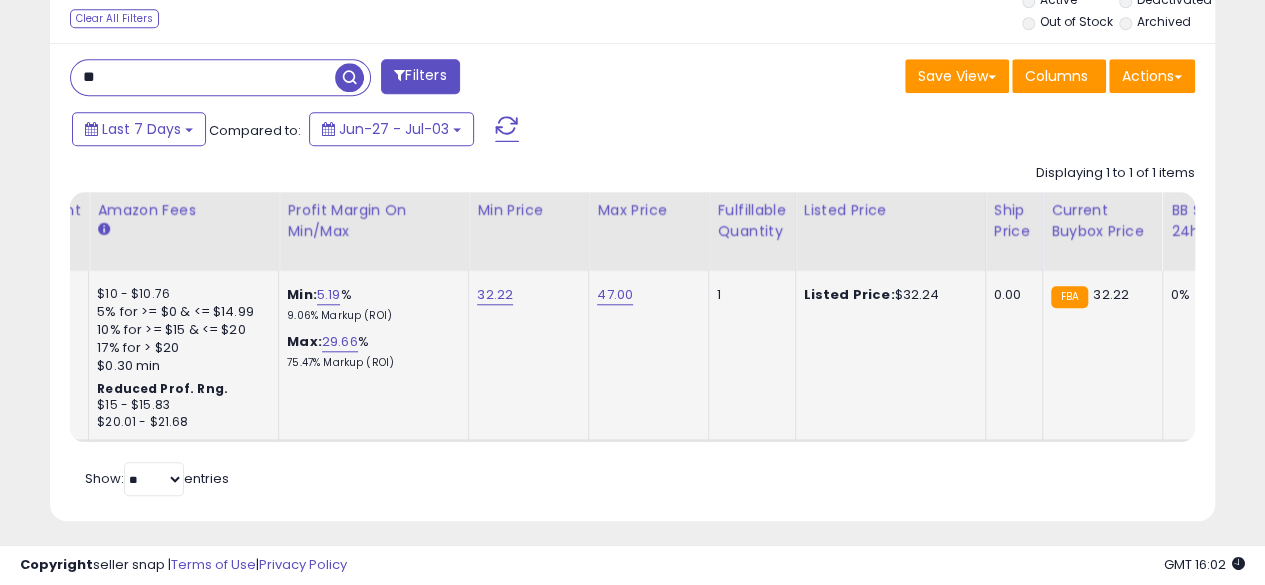 type on "*" 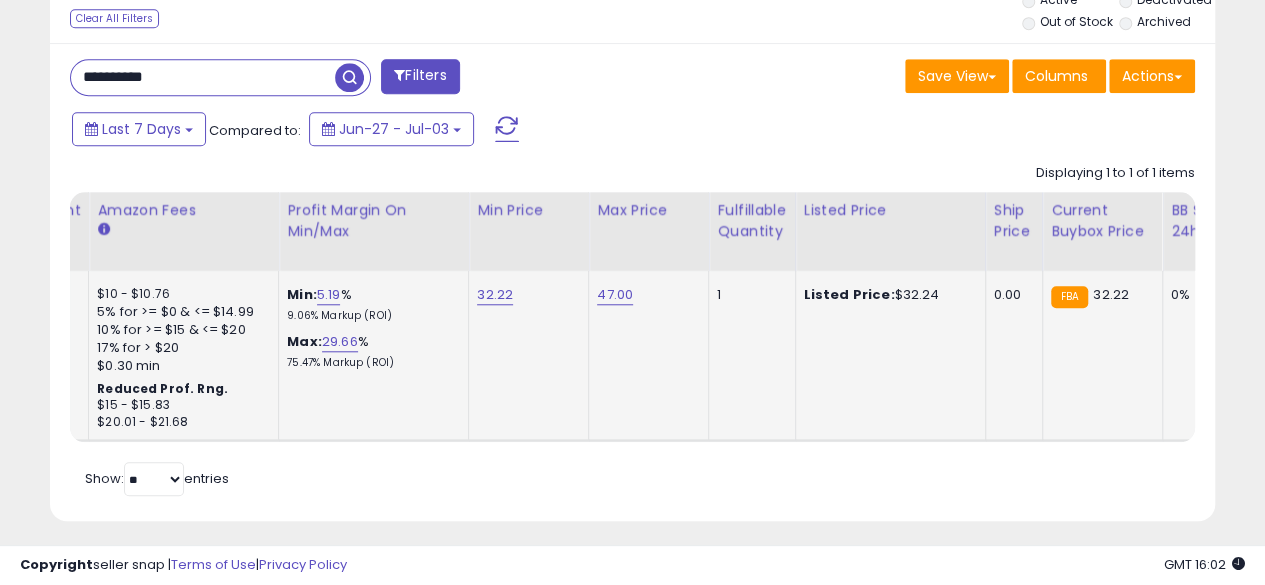 click at bounding box center [349, 77] 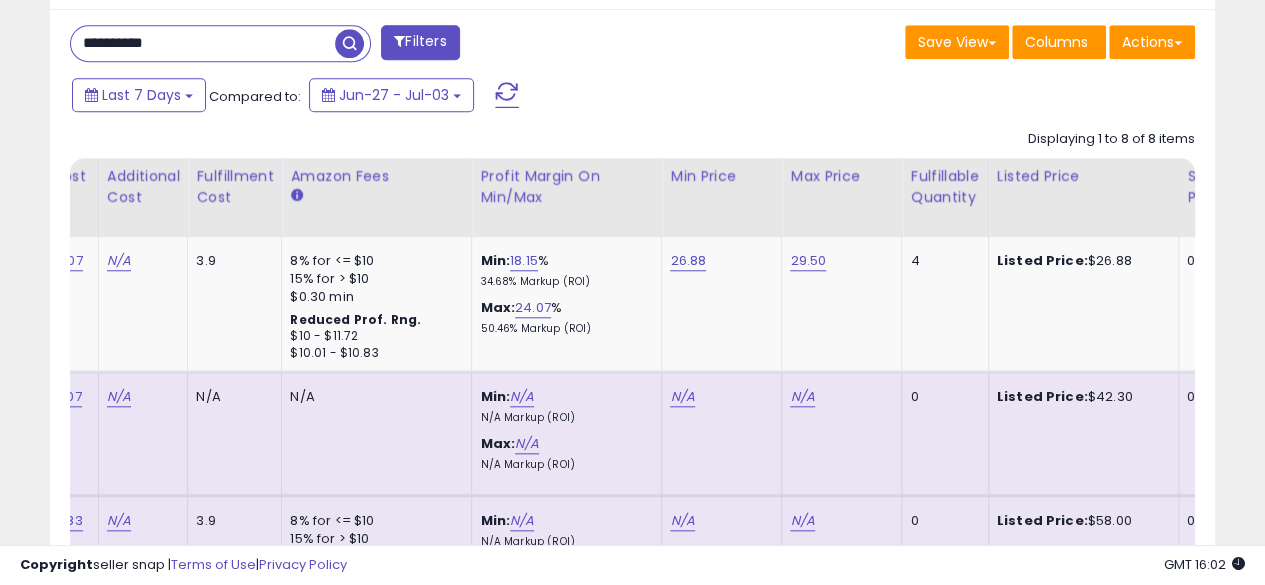 click at bounding box center (349, 43) 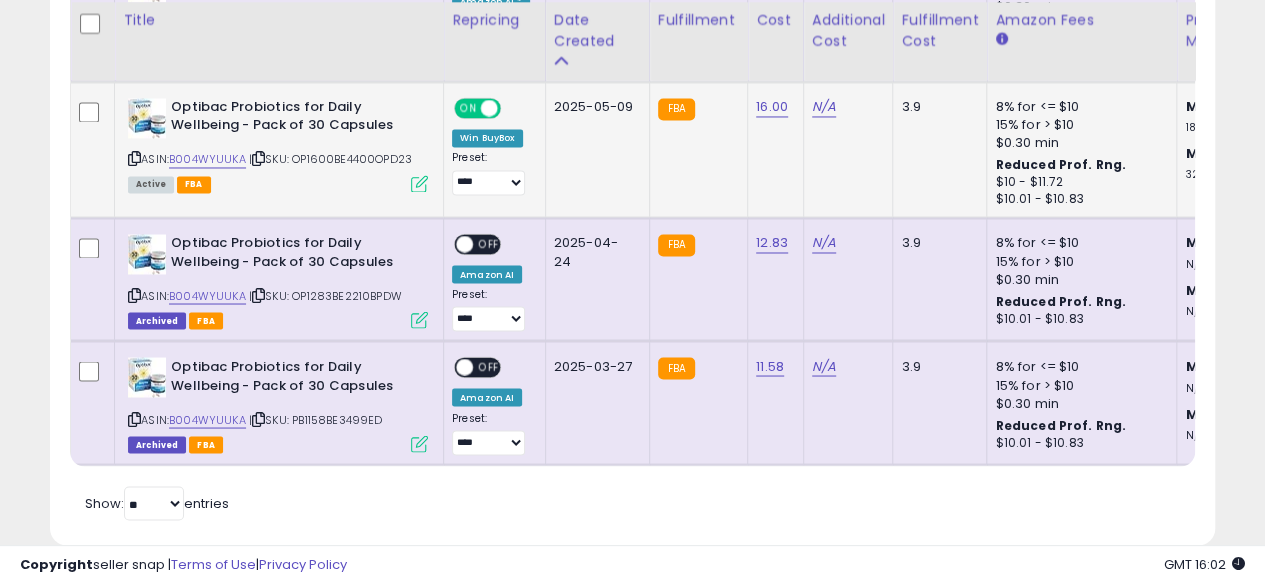 click on "3.9" 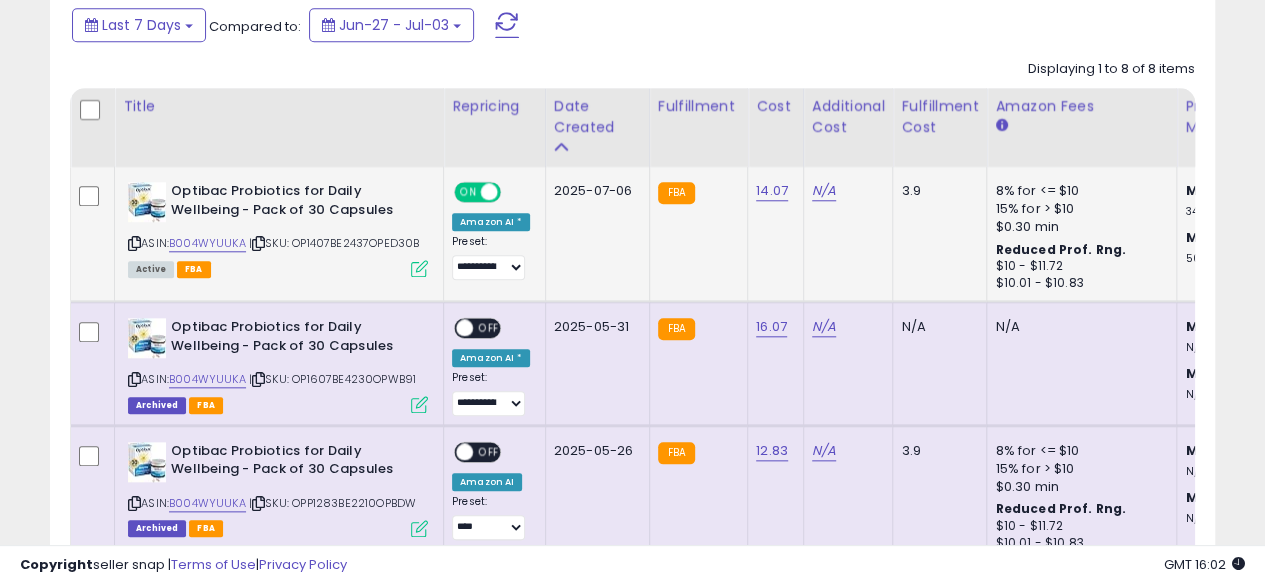 click on "3.9" 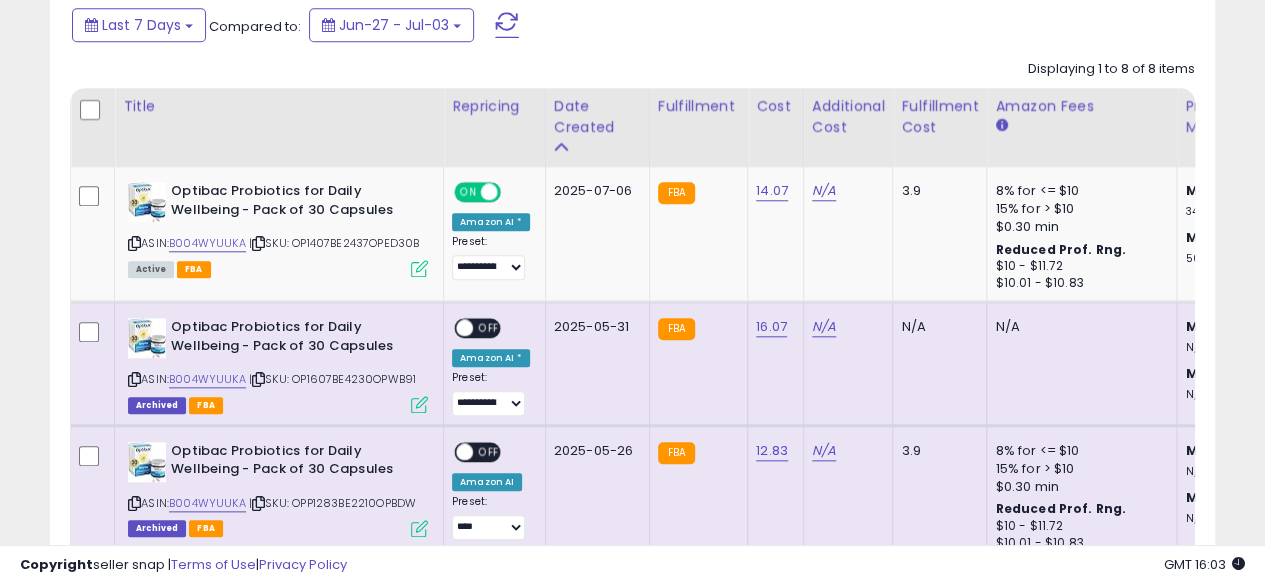 click on "N/A" 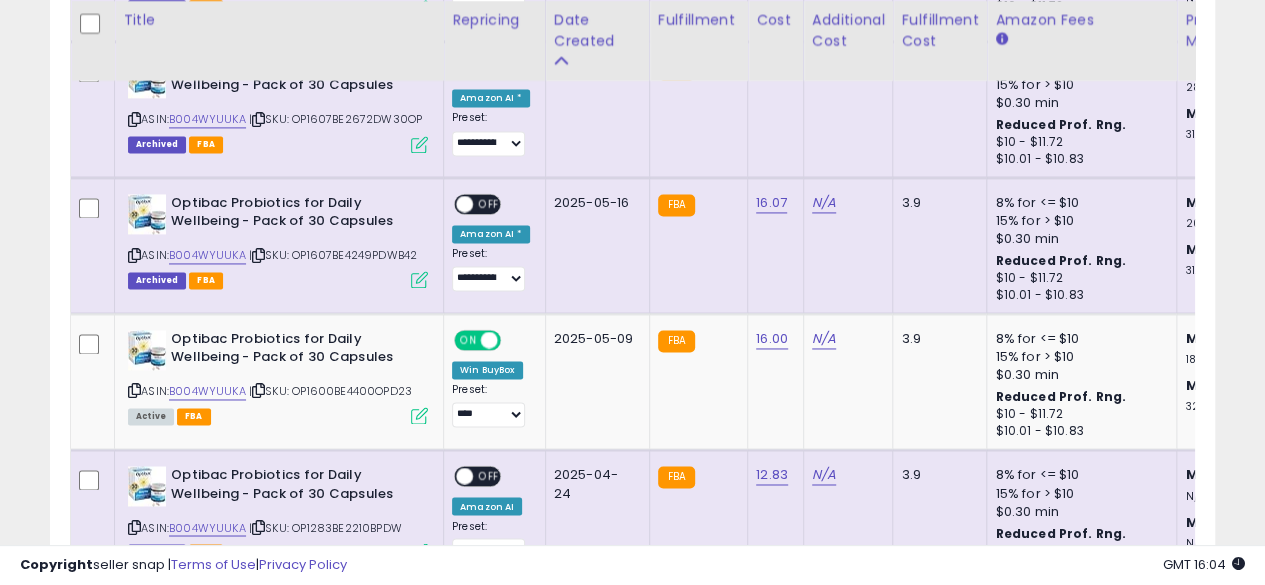 scroll, scrollTop: 1404, scrollLeft: 0, axis: vertical 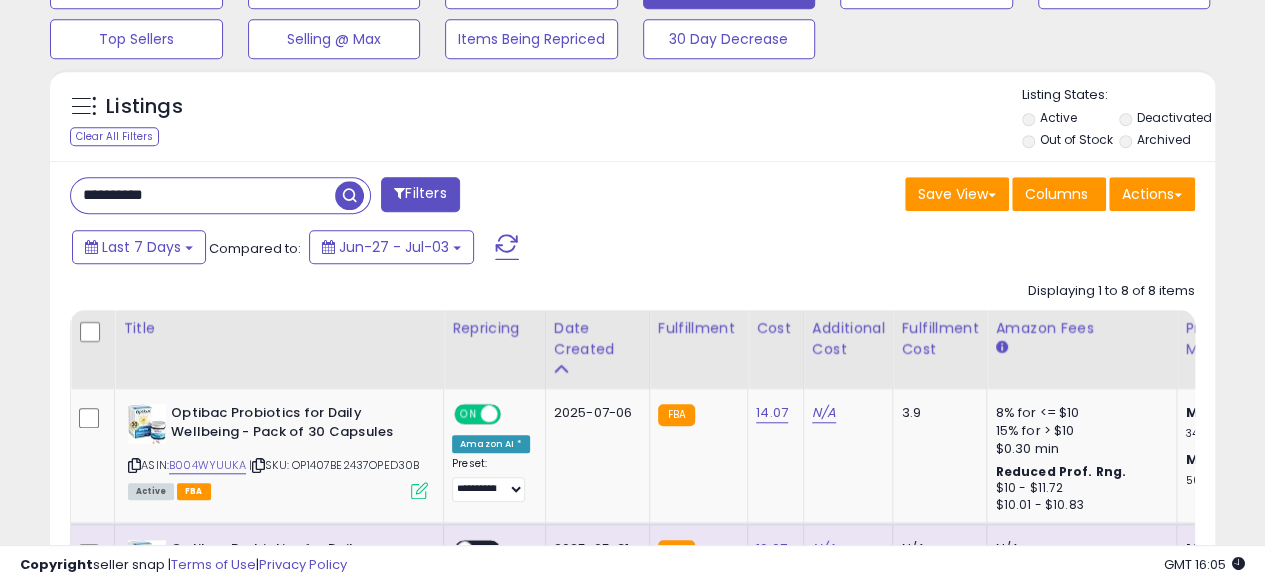 click on "**********" at bounding box center (203, 195) 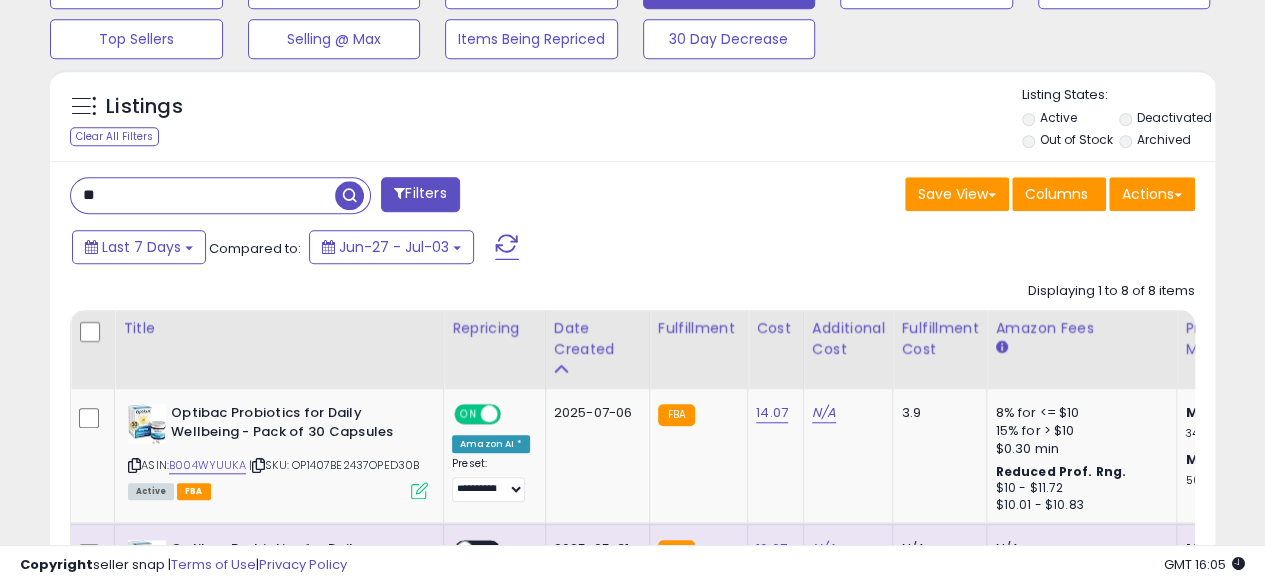 type on "*" 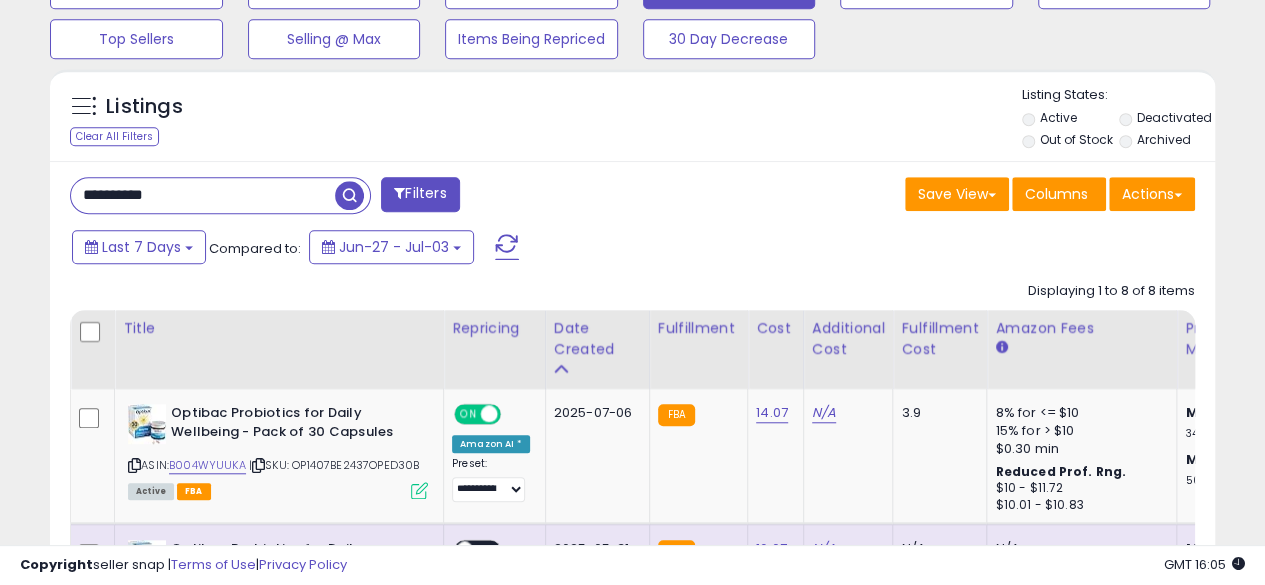 type on "**********" 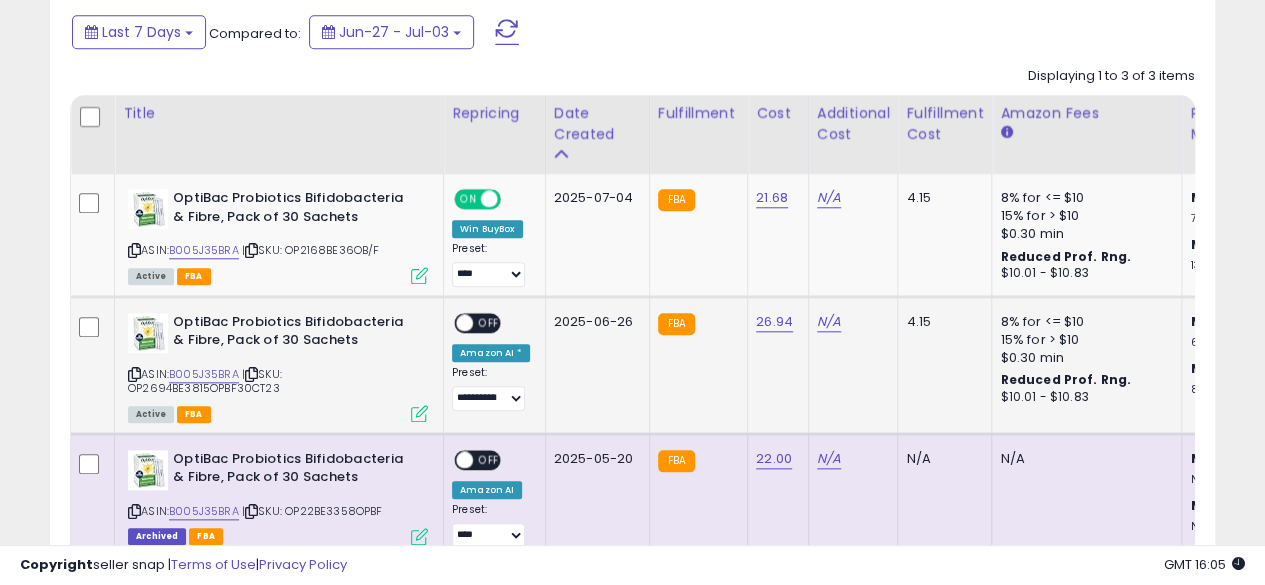 click on "N/A" 